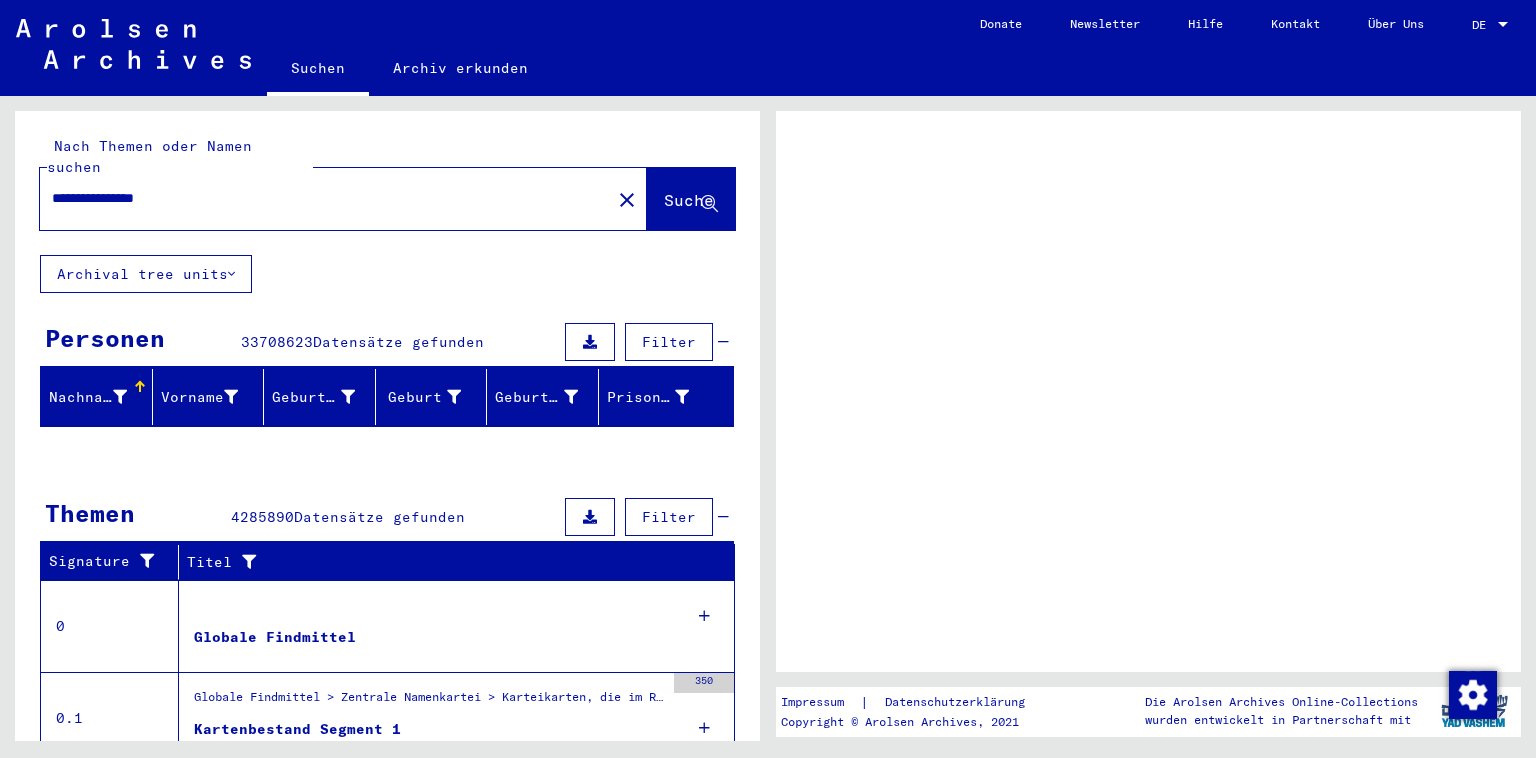 scroll, scrollTop: 0, scrollLeft: 0, axis: both 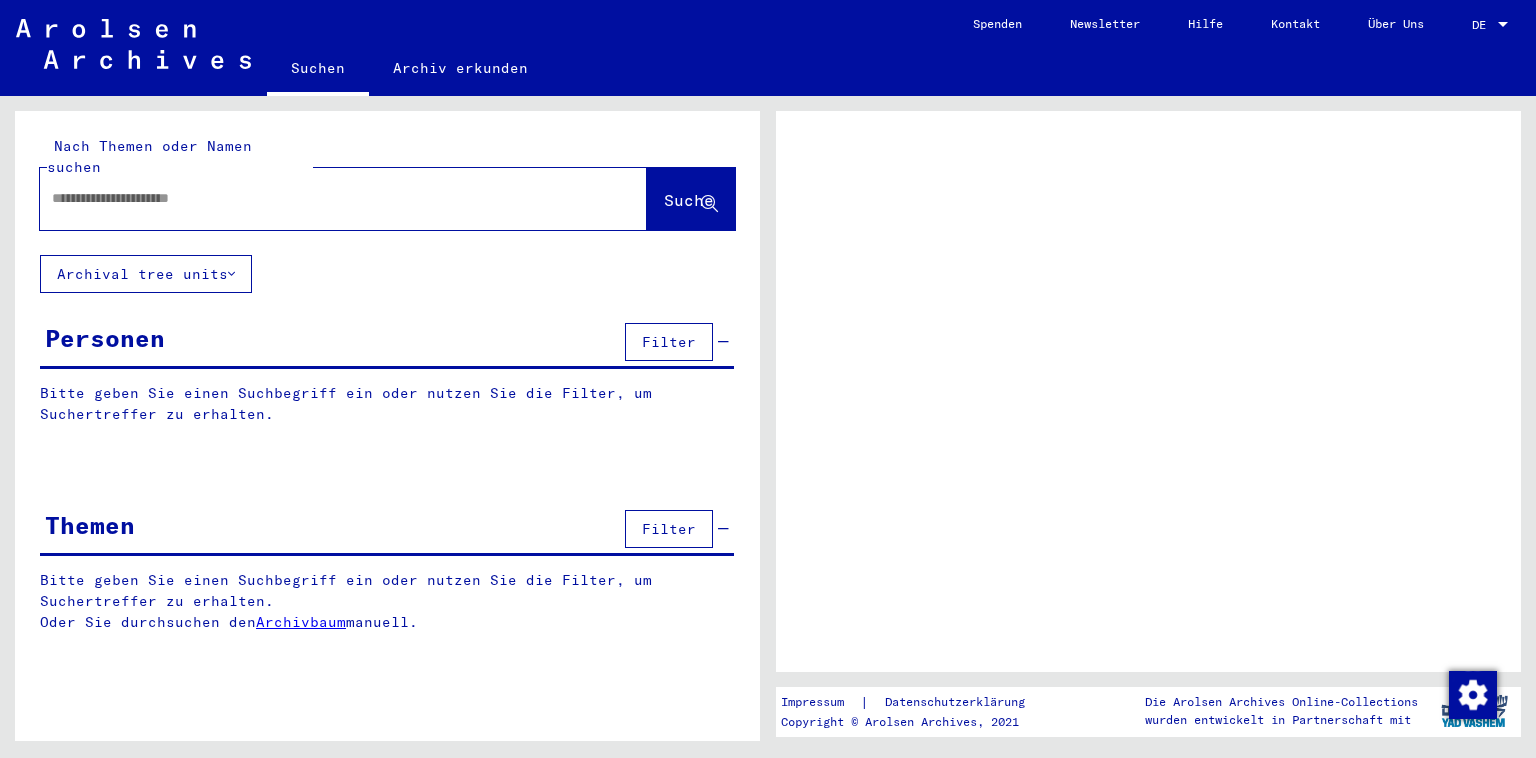 type on "**********" 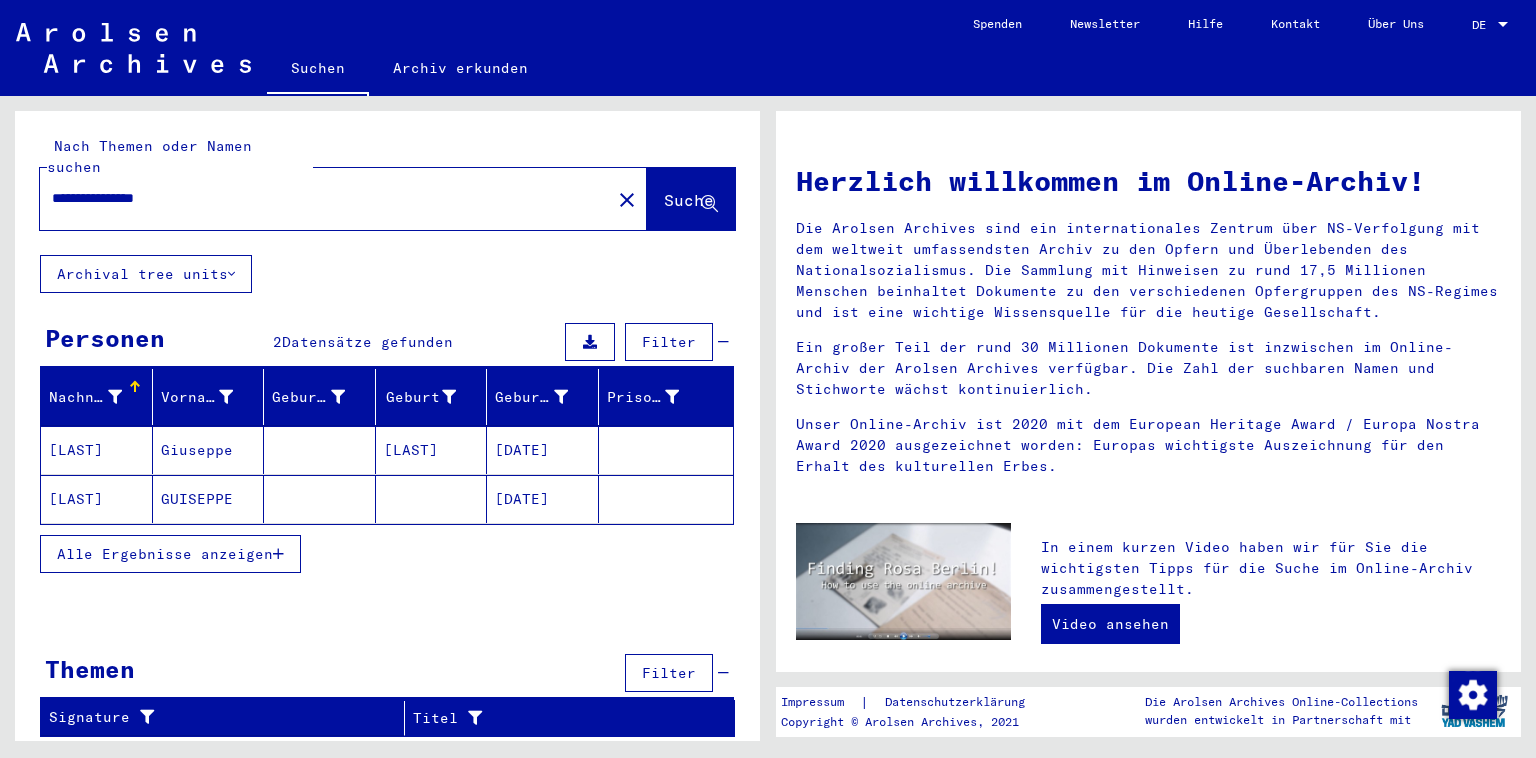 click on "[DATE]" at bounding box center [543, 499] 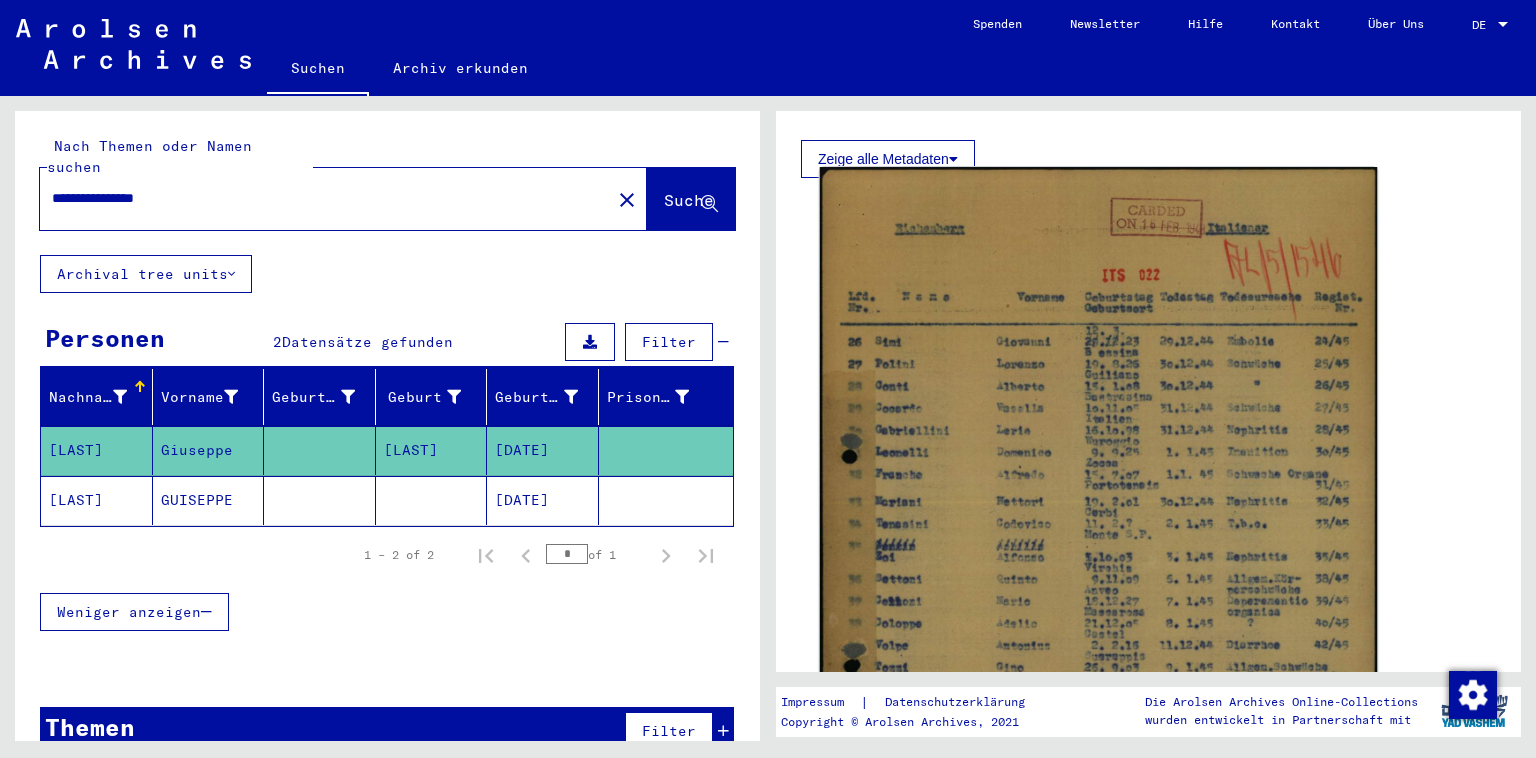 scroll, scrollTop: 772, scrollLeft: 0, axis: vertical 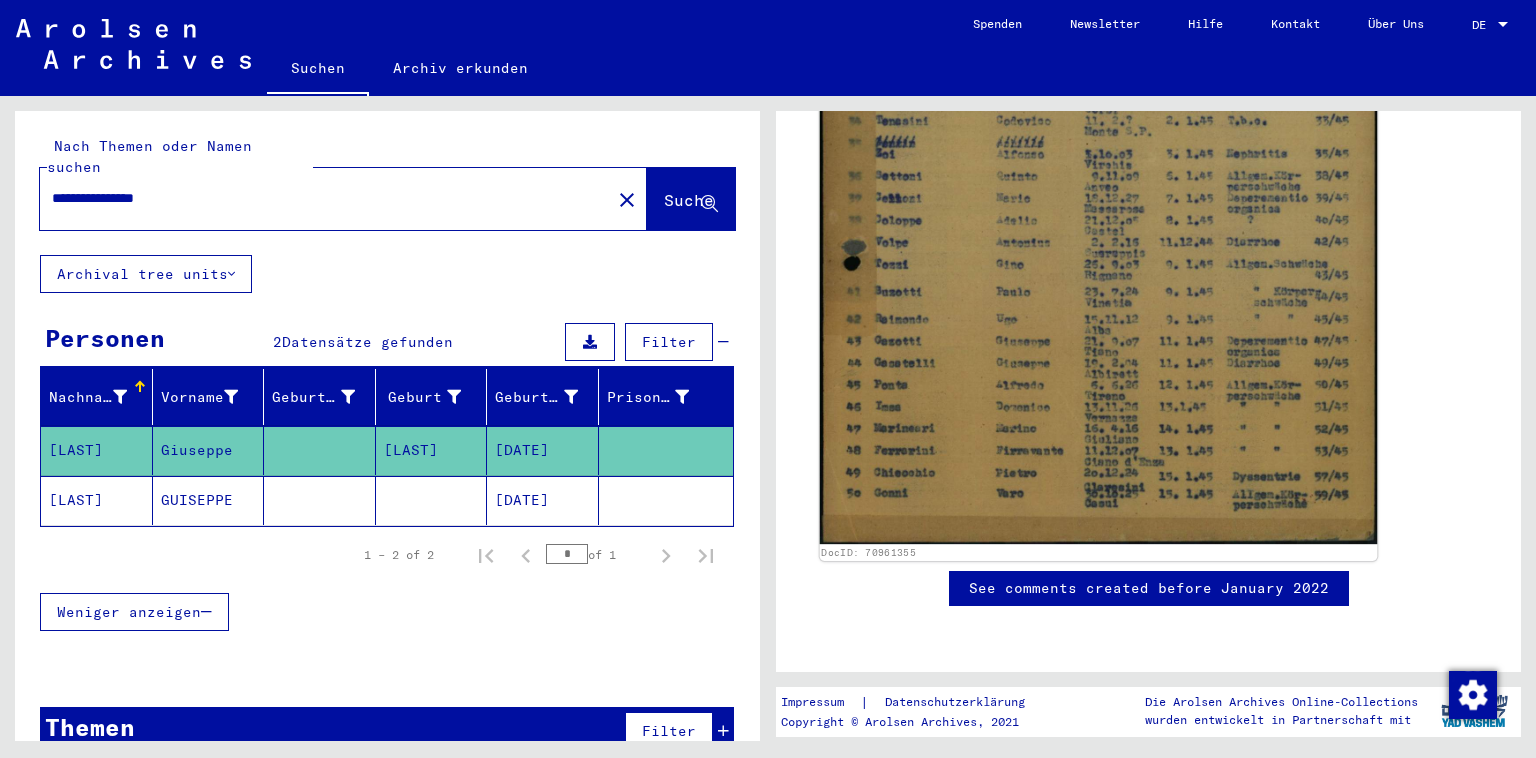 click 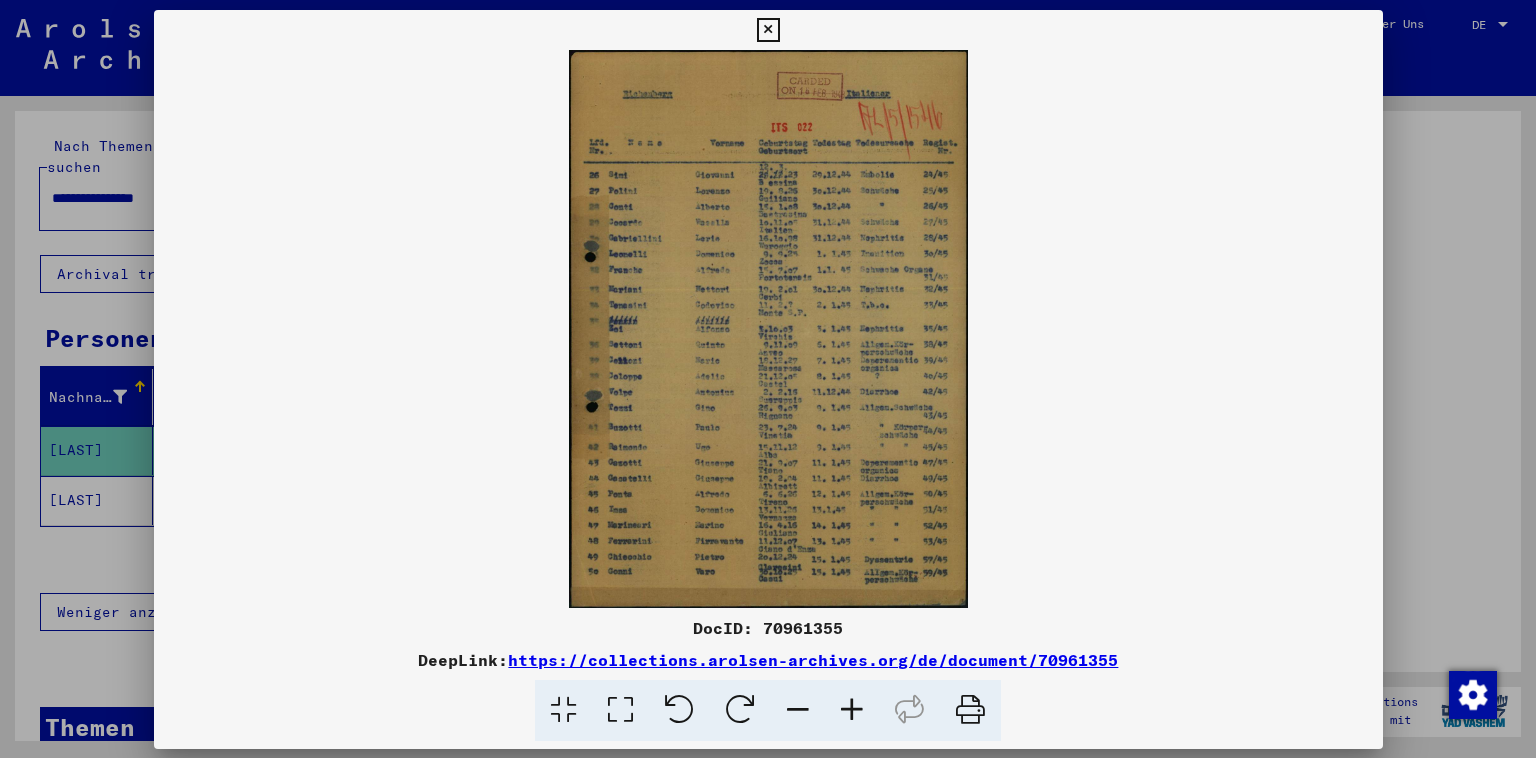 scroll, scrollTop: 772, scrollLeft: 0, axis: vertical 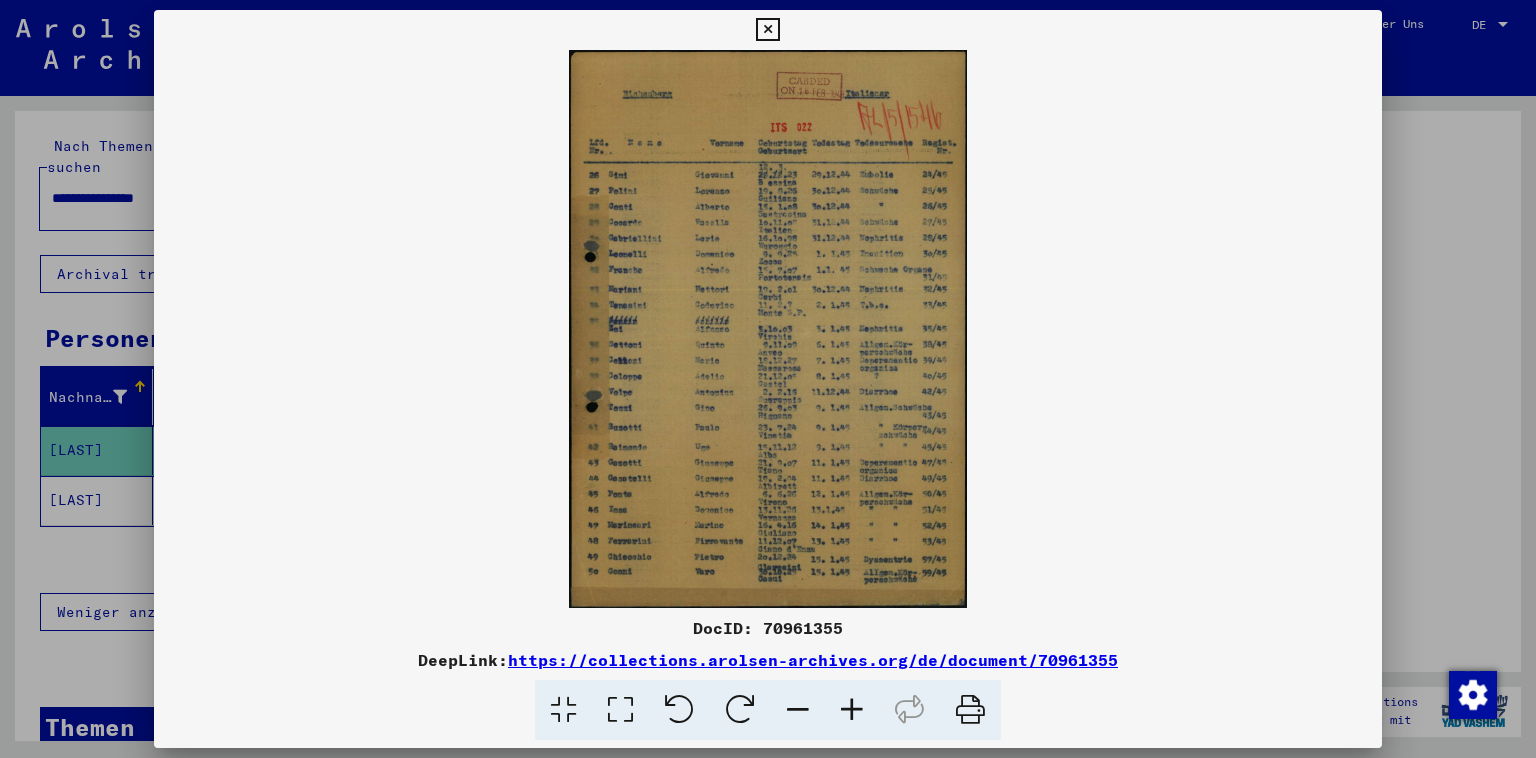 click at bounding box center (620, 710) 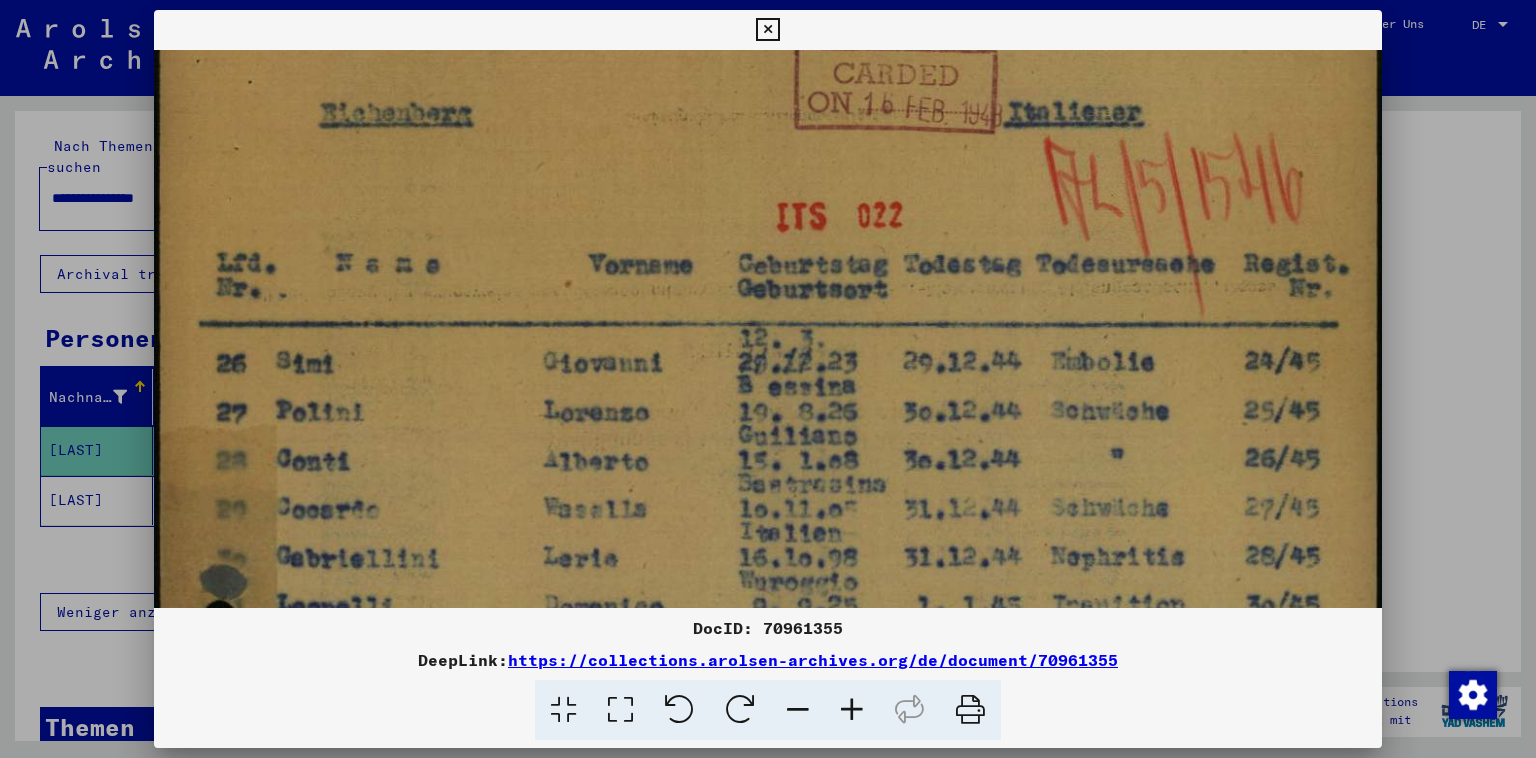 drag, startPoint x: 658, startPoint y: 456, endPoint x: 662, endPoint y: 374, distance: 82.0975 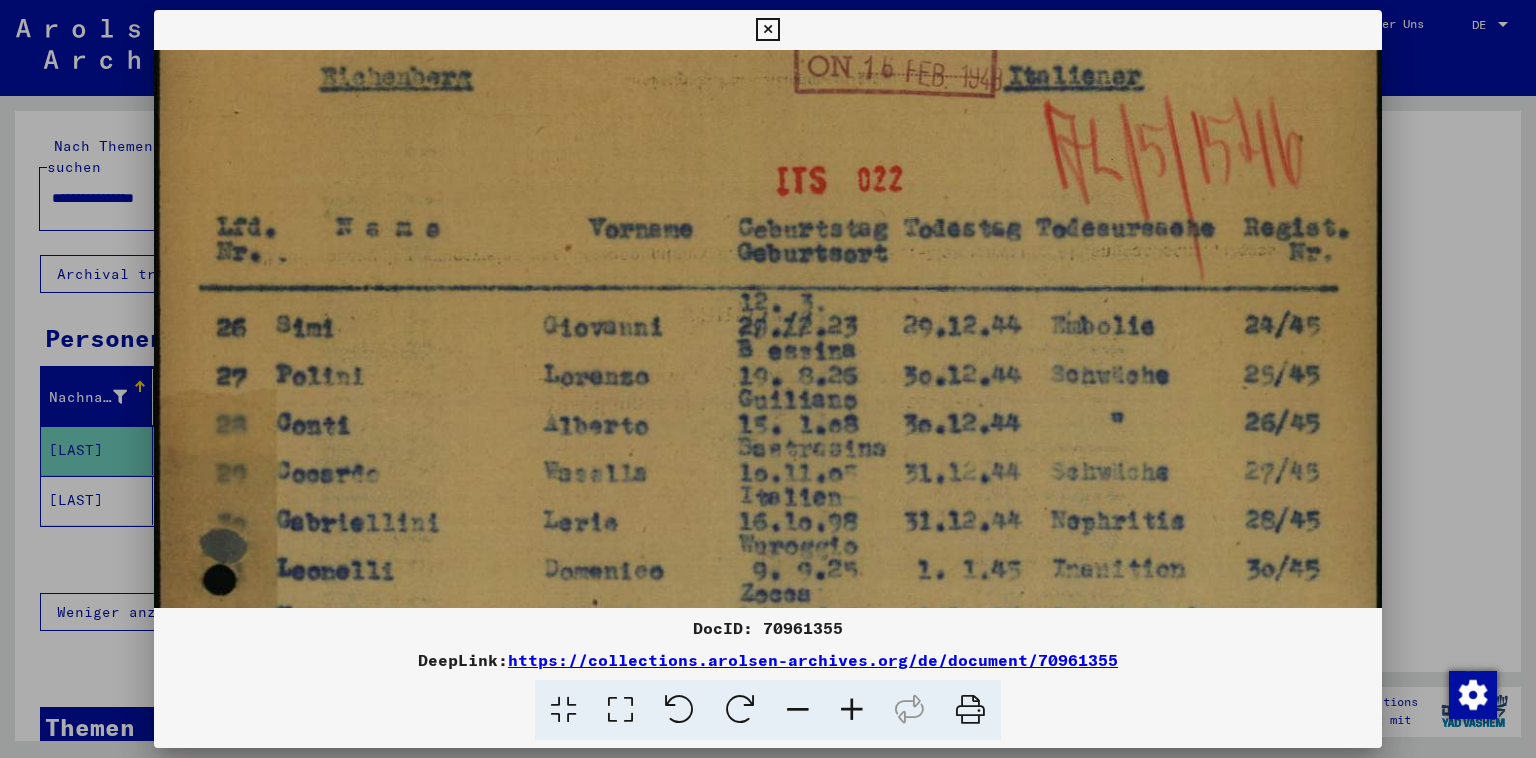 drag, startPoint x: 644, startPoint y: 399, endPoint x: 644, endPoint y: 374, distance: 25 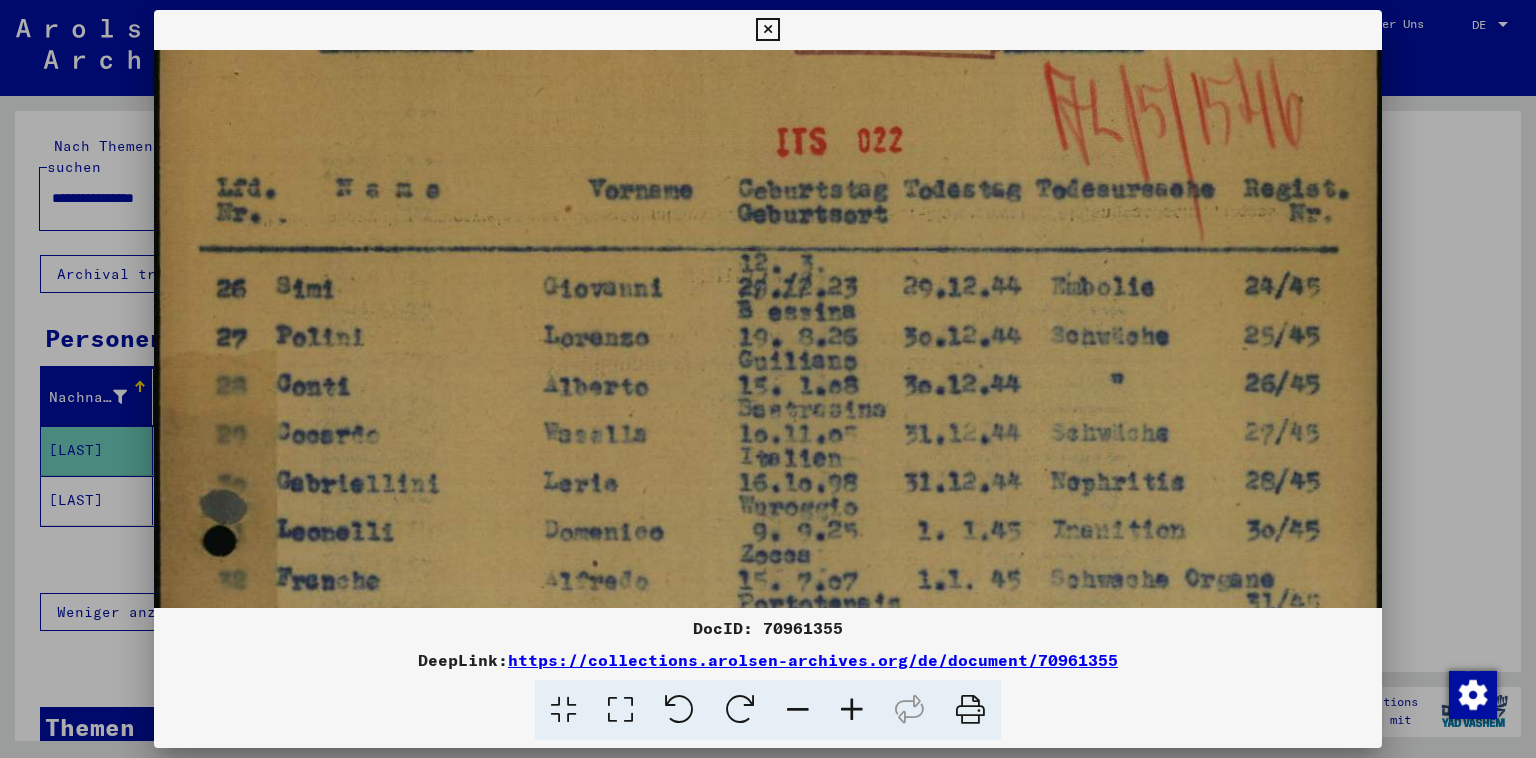 drag, startPoint x: 644, startPoint y: 400, endPoint x: 641, endPoint y: 363, distance: 37.12142 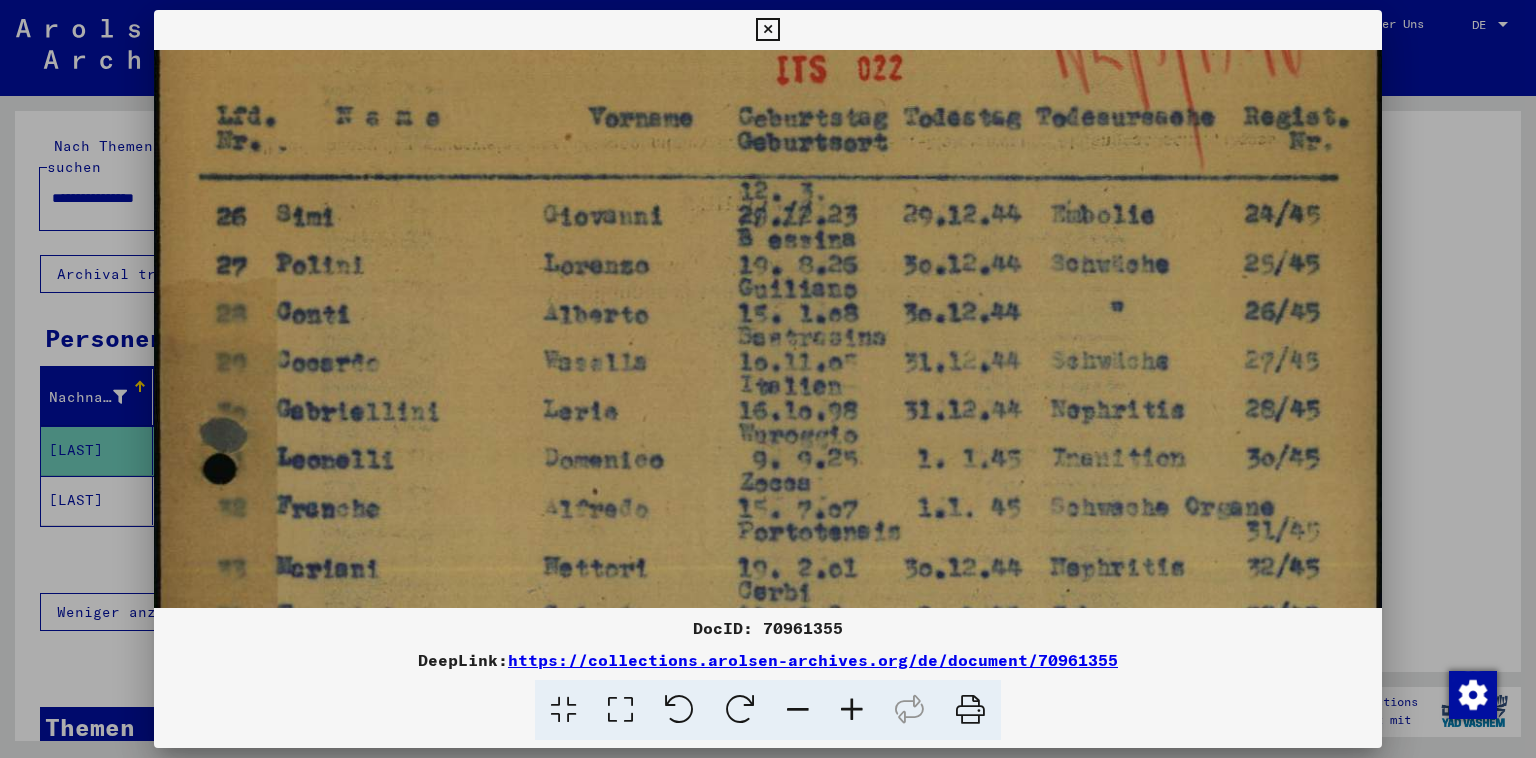 drag, startPoint x: 630, startPoint y: 366, endPoint x: 632, endPoint y: 319, distance: 47.042534 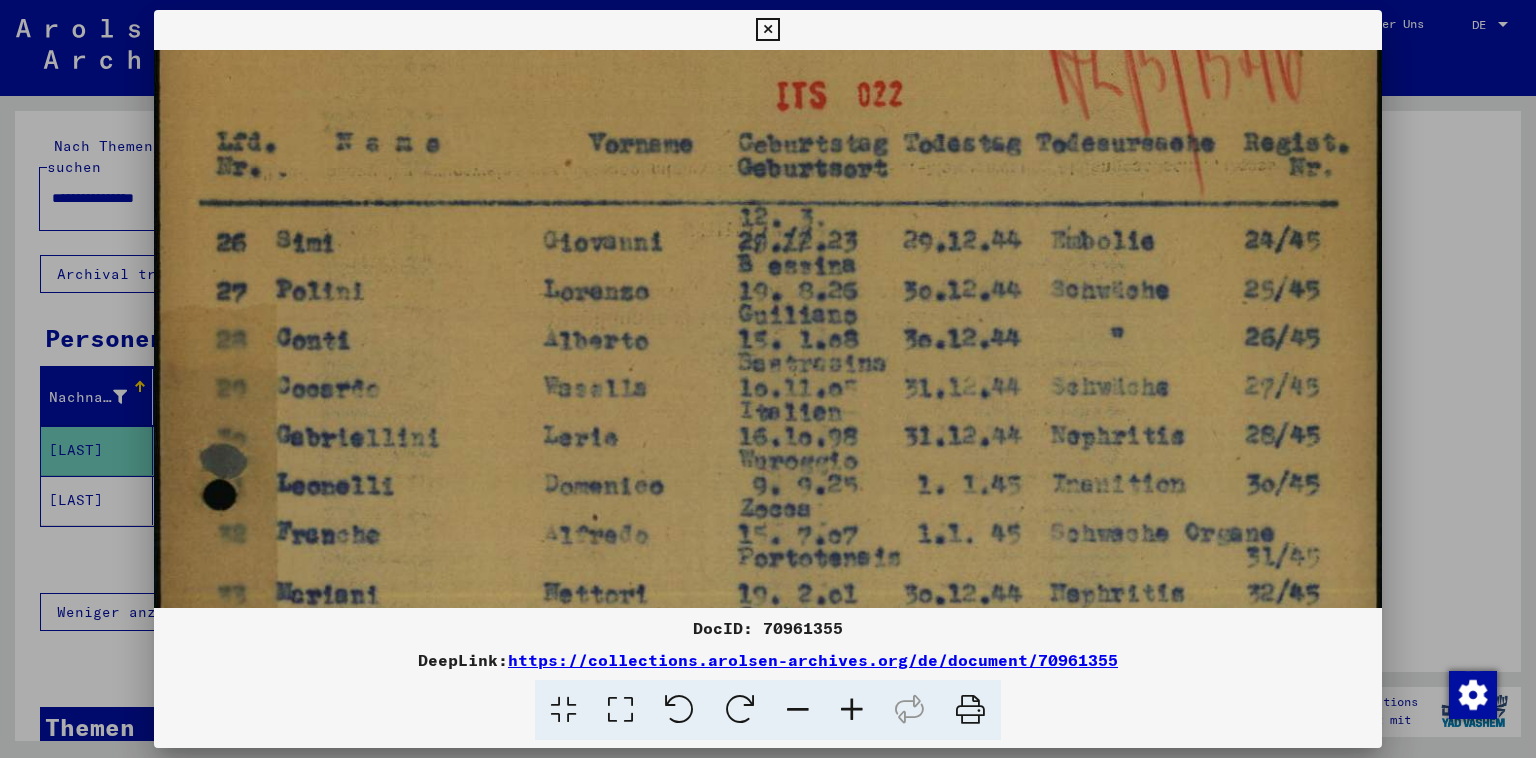 drag, startPoint x: 670, startPoint y: 273, endPoint x: 663, endPoint y: 298, distance: 25.96151 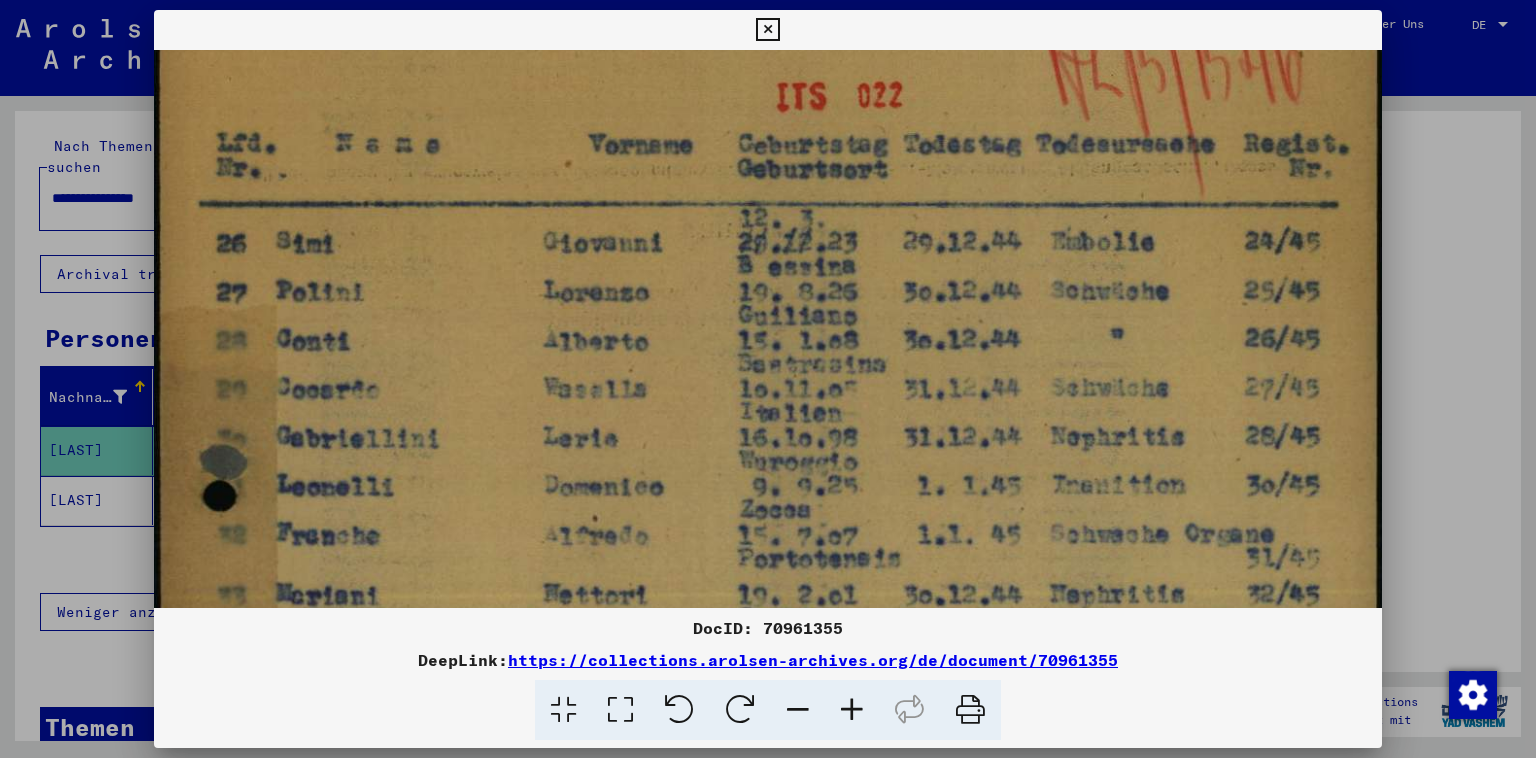 scroll, scrollTop: 192, scrollLeft: 0, axis: vertical 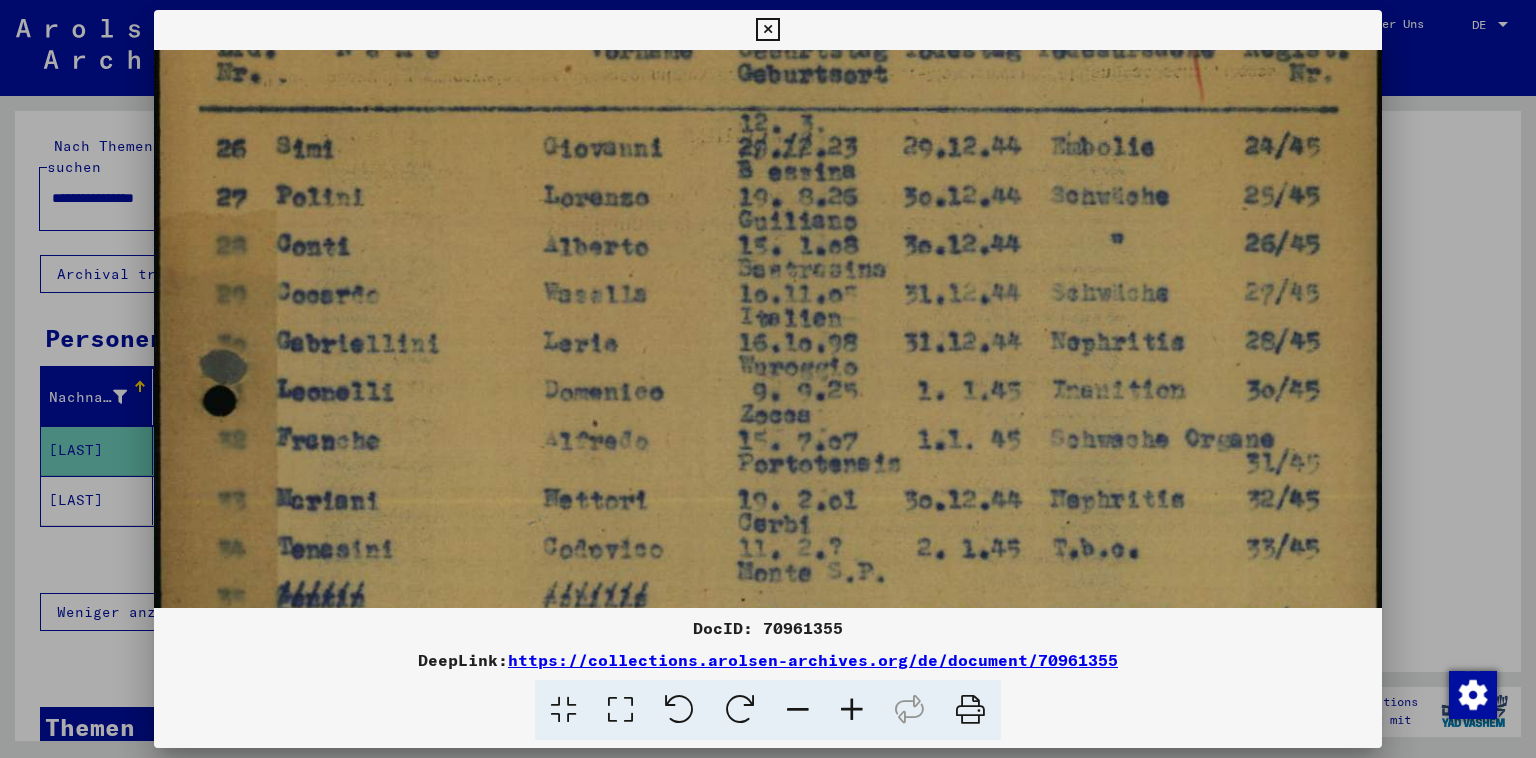 drag, startPoint x: 702, startPoint y: 447, endPoint x: 699, endPoint y: 376, distance: 71.063354 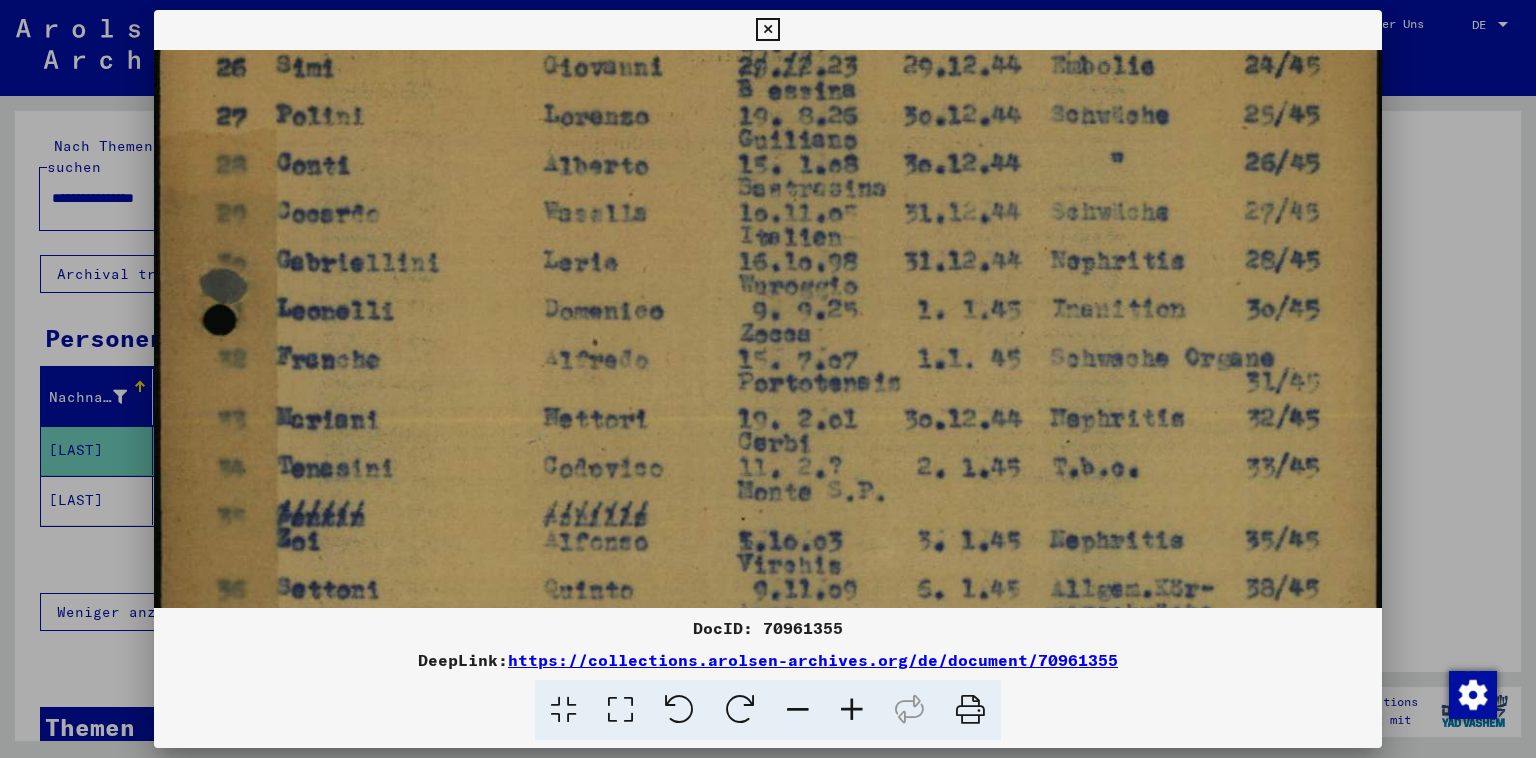 drag, startPoint x: 691, startPoint y: 399, endPoint x: 706, endPoint y: 322, distance: 78.44743 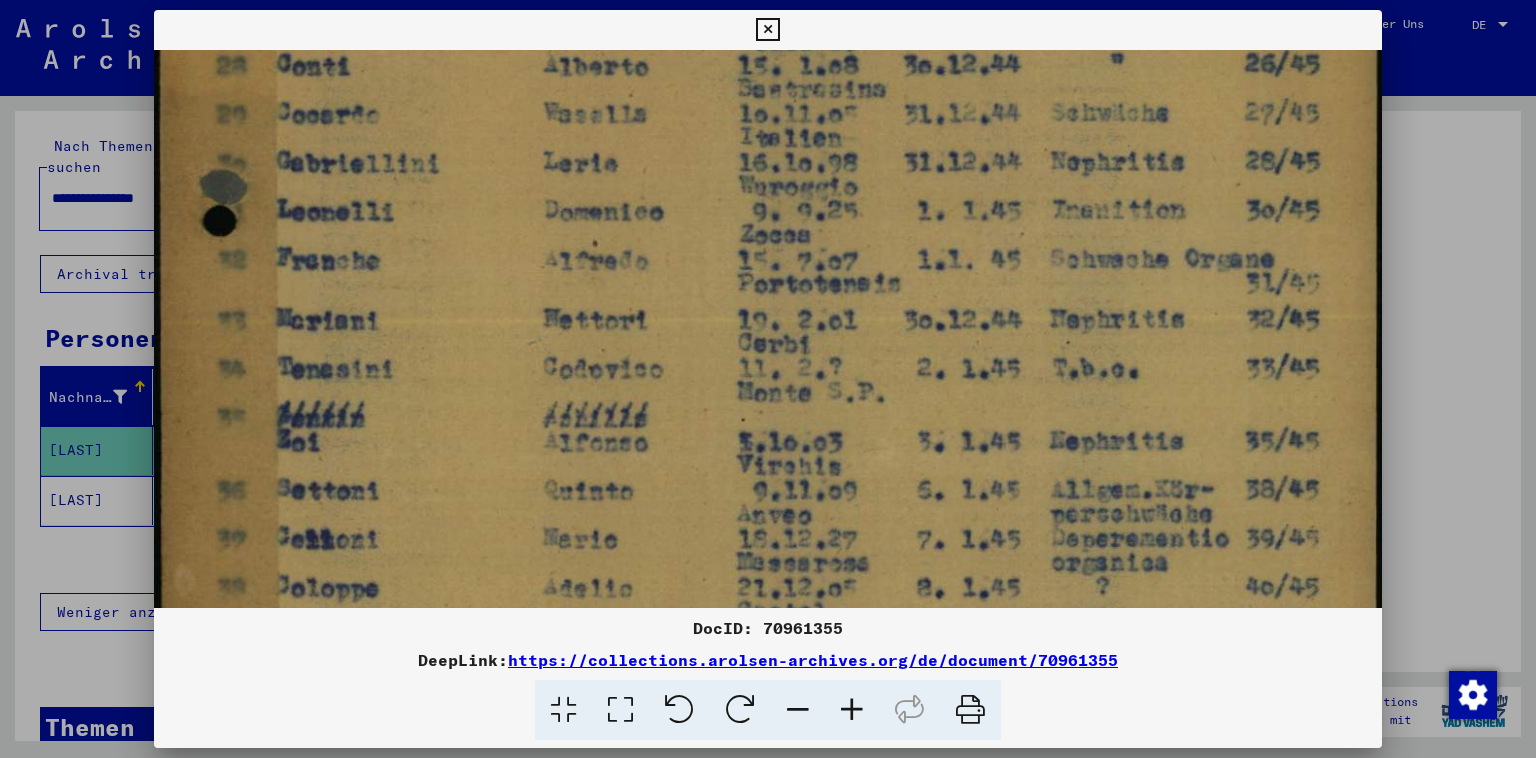 drag, startPoint x: 695, startPoint y: 386, endPoint x: 720, endPoint y: 289, distance: 100.16985 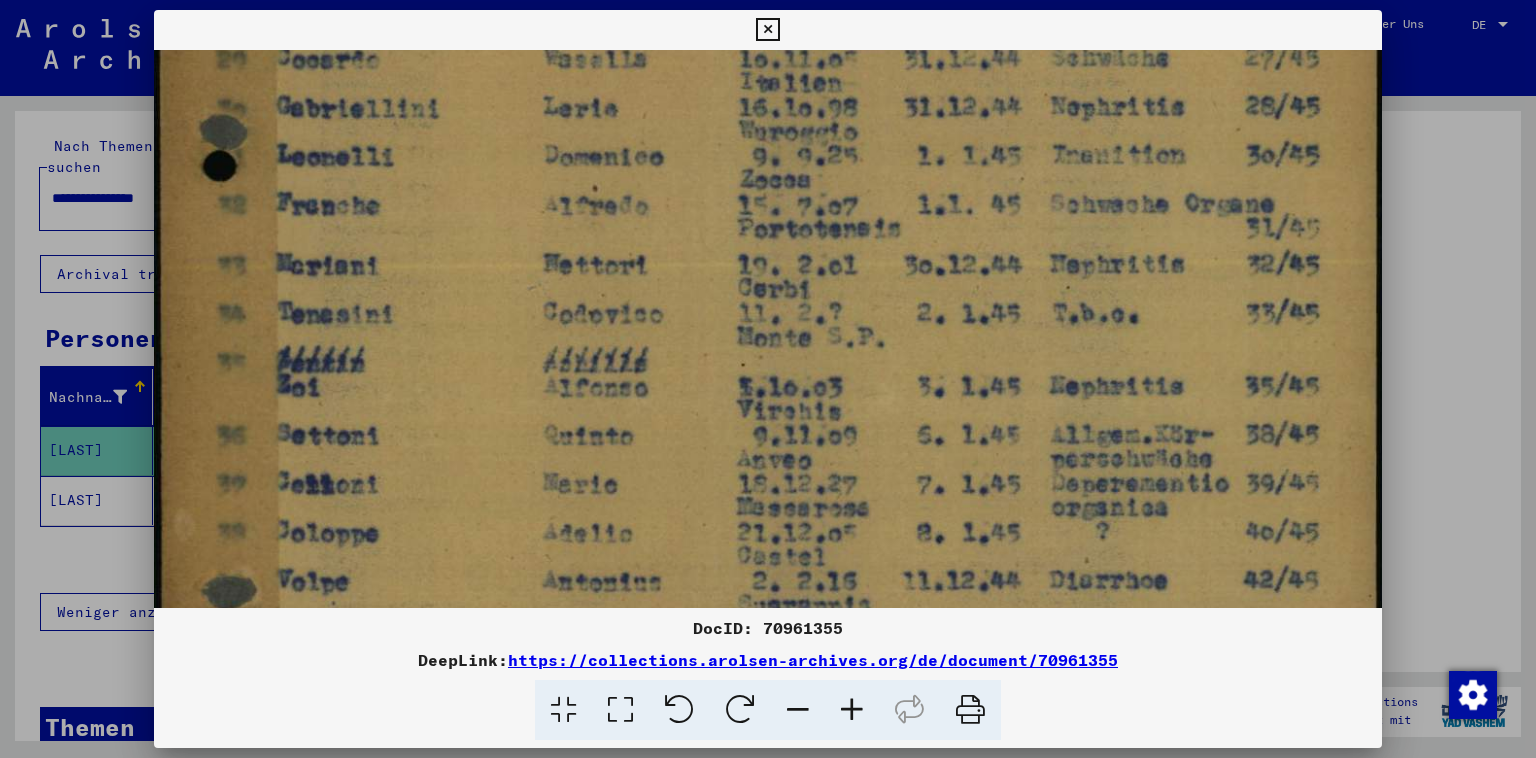 drag, startPoint x: 714, startPoint y: 350, endPoint x: 732, endPoint y: 309, distance: 44.777225 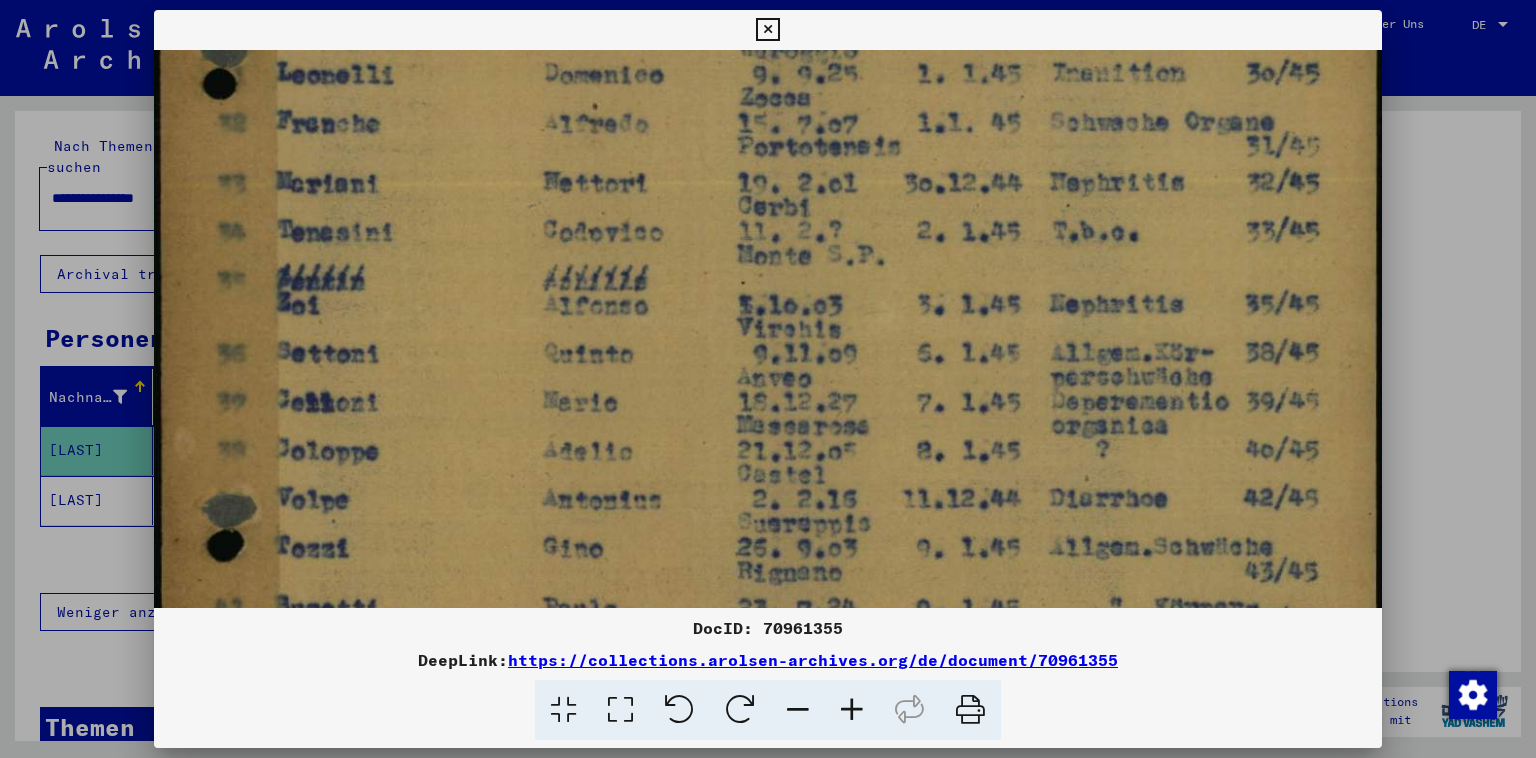 drag, startPoint x: 719, startPoint y: 377, endPoint x: 742, endPoint y: 295, distance: 85.16454 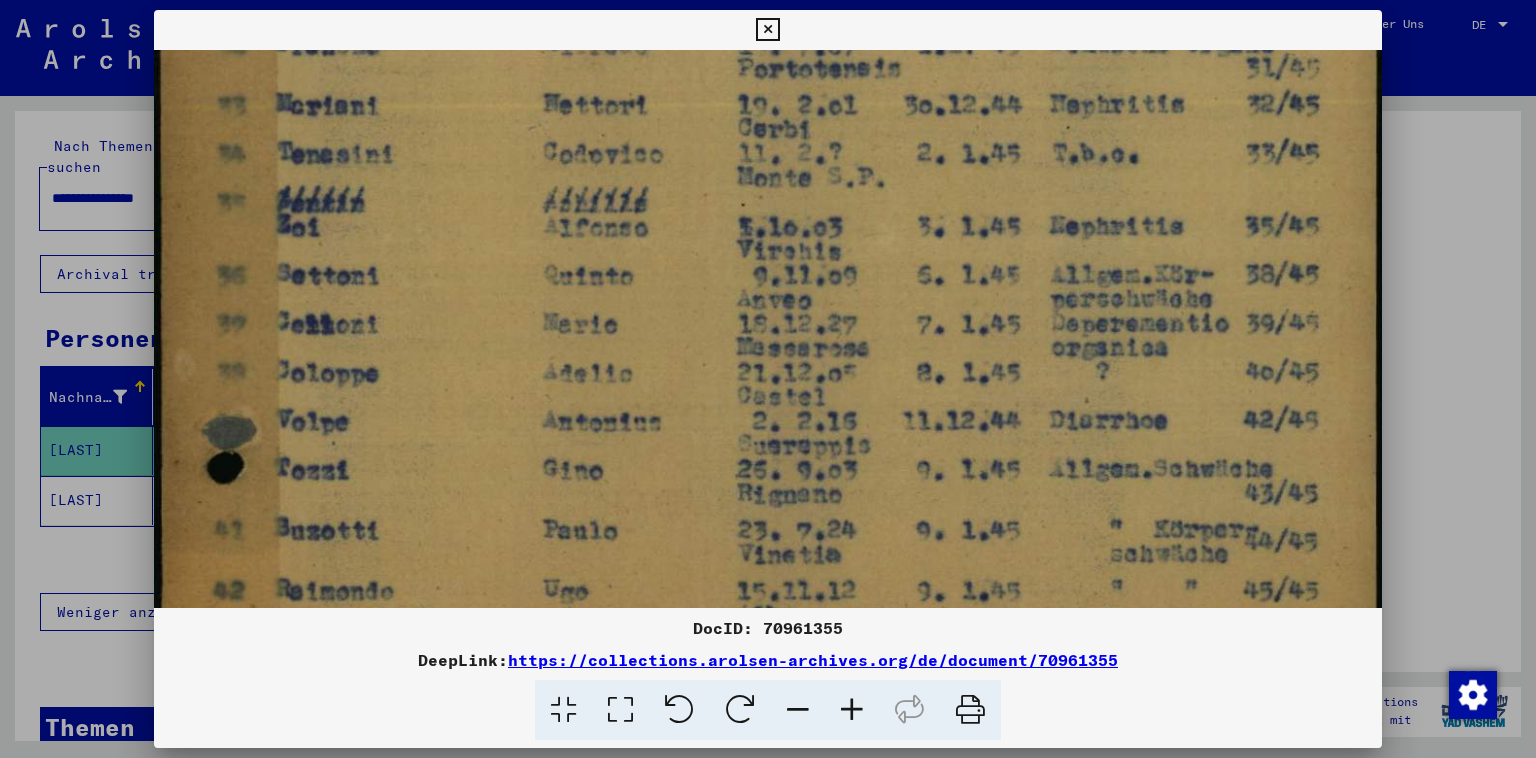 drag, startPoint x: 714, startPoint y: 357, endPoint x: 742, endPoint y: 275, distance: 86.64872 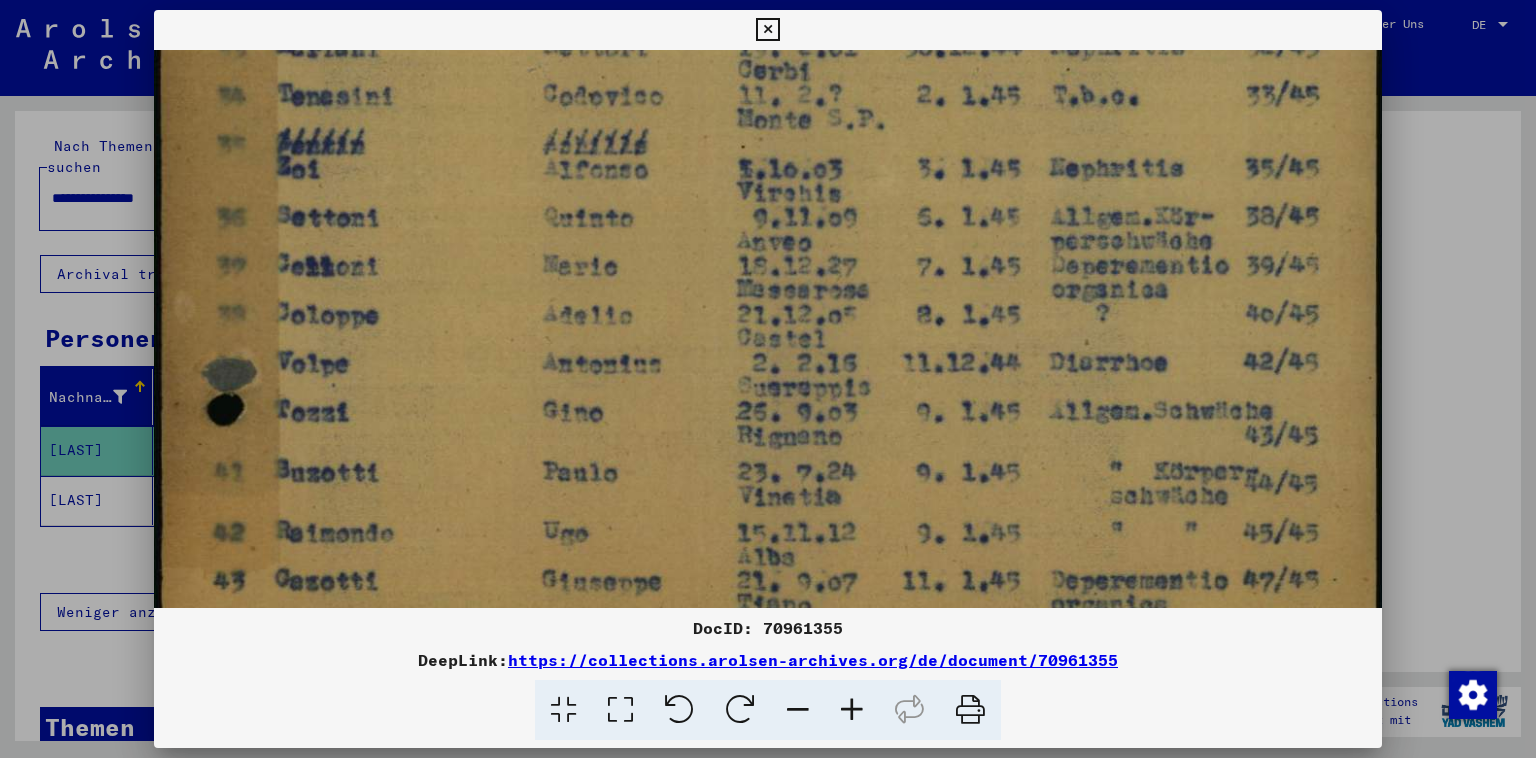 drag, startPoint x: 705, startPoint y: 350, endPoint x: 724, endPoint y: 294, distance: 59.135437 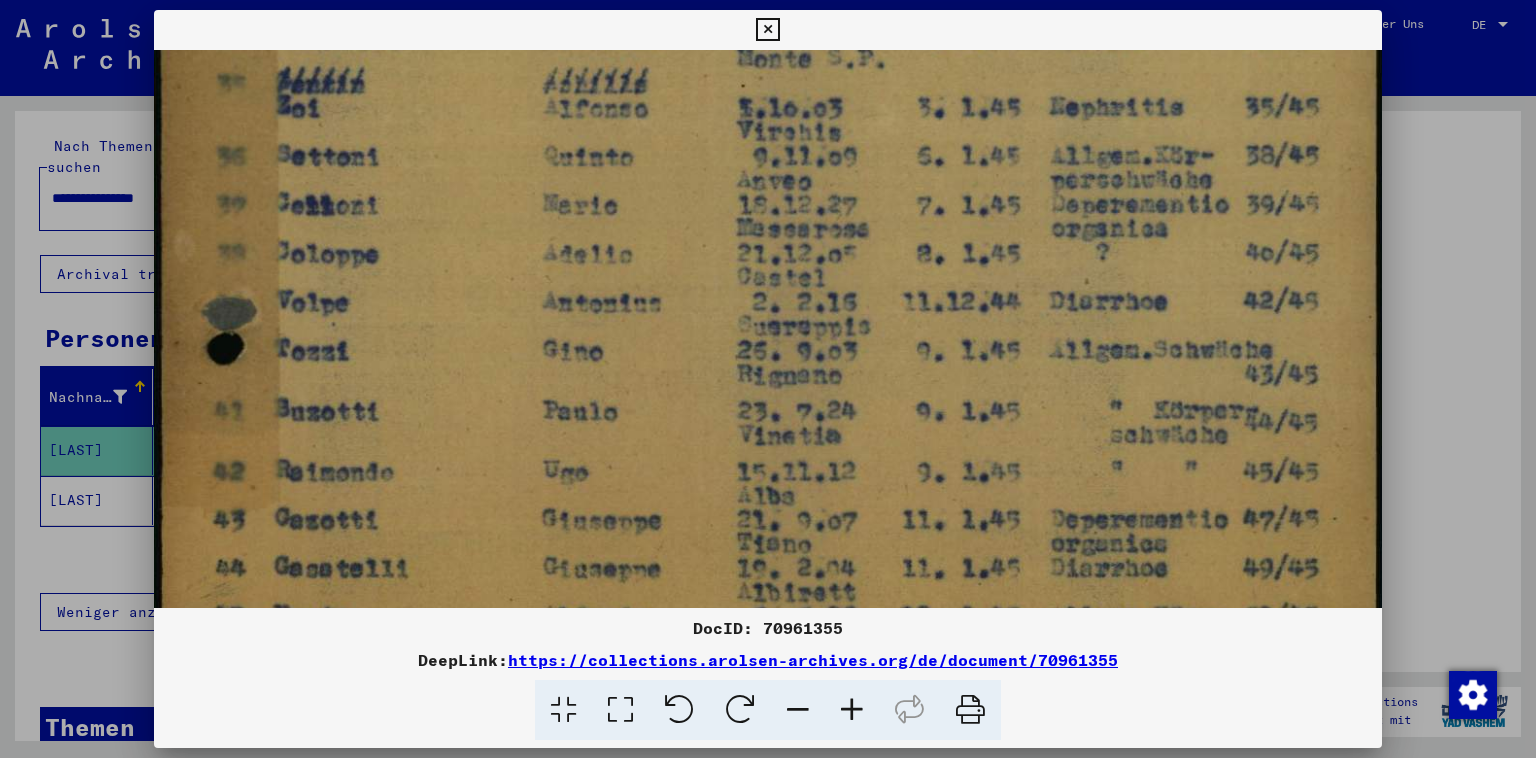 drag, startPoint x: 707, startPoint y: 350, endPoint x: 726, endPoint y: 282, distance: 70.60453 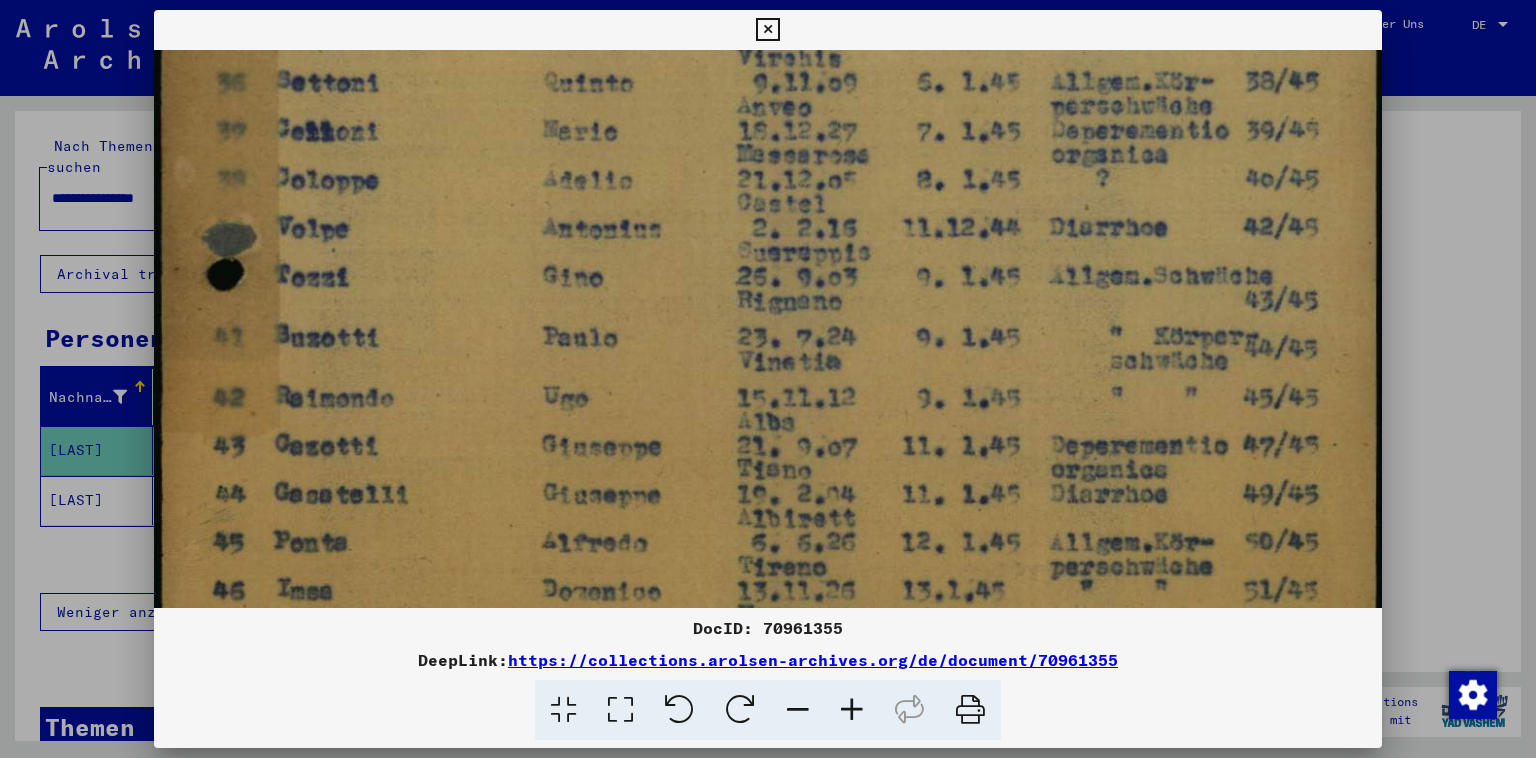 click at bounding box center (768, 34) 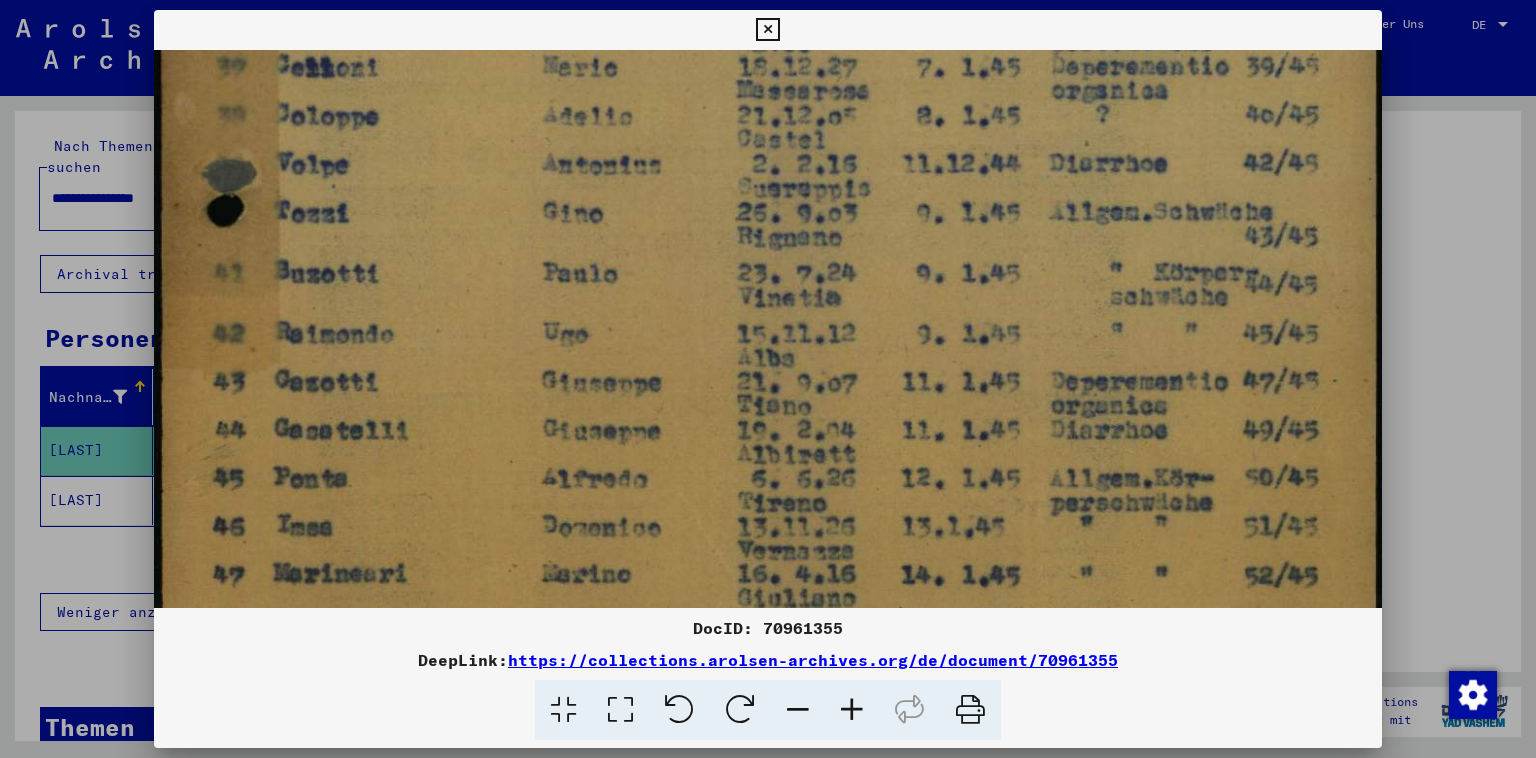 drag, startPoint x: 706, startPoint y: 337, endPoint x: 723, endPoint y: 273, distance: 66.21933 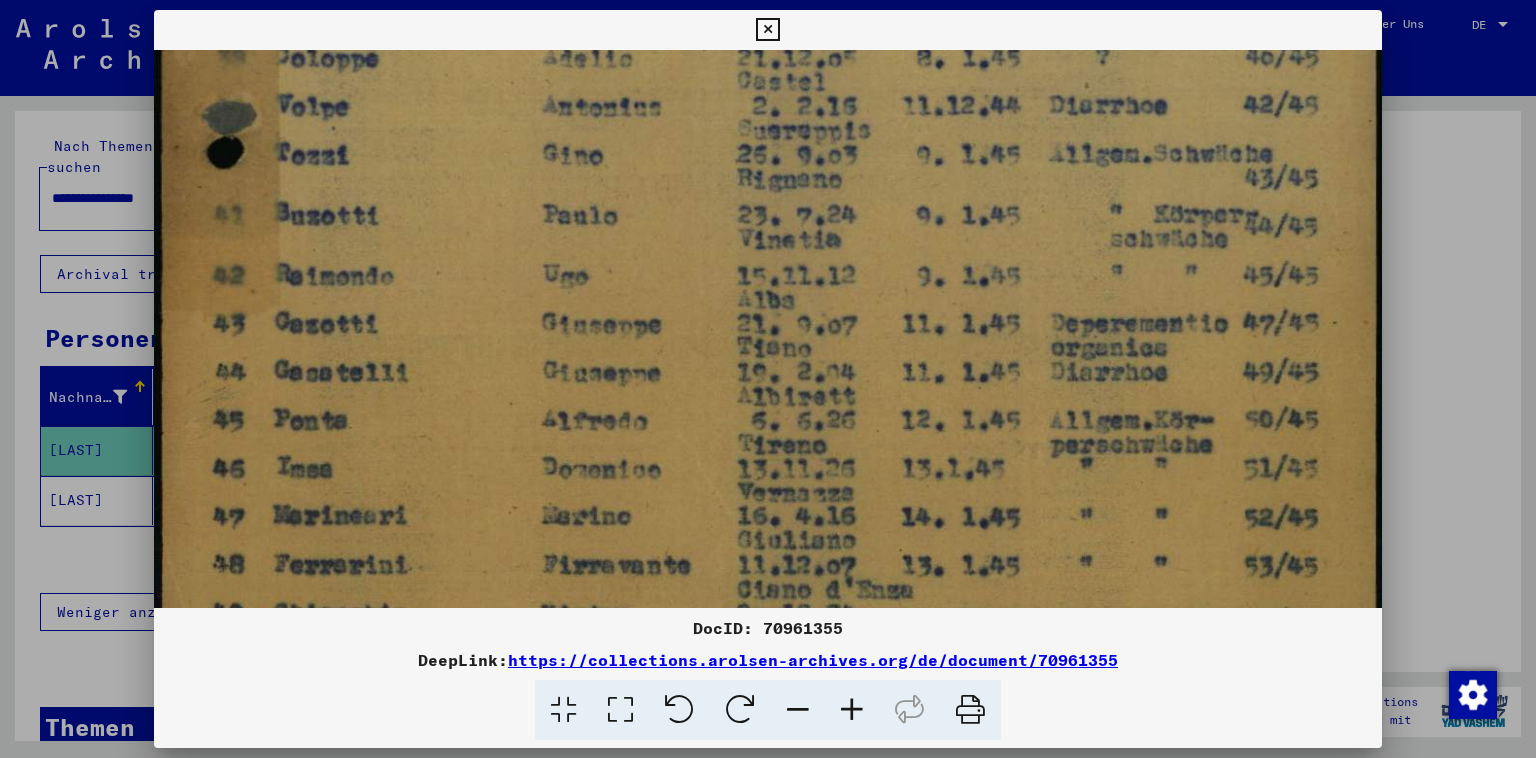 drag, startPoint x: 727, startPoint y: 270, endPoint x: 719, endPoint y: 300, distance: 31.04835 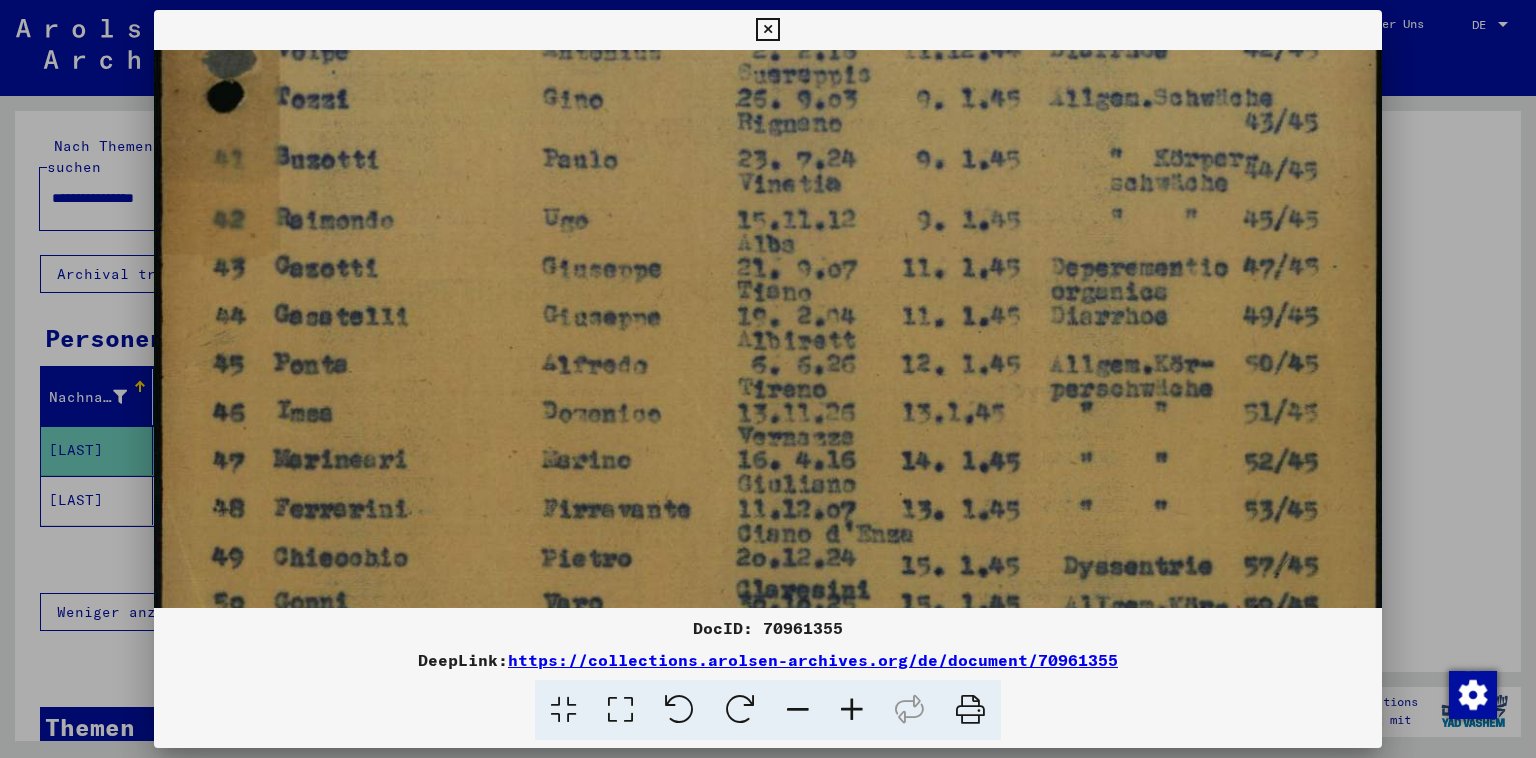 drag, startPoint x: 719, startPoint y: 329, endPoint x: 734, endPoint y: 274, distance: 57.00877 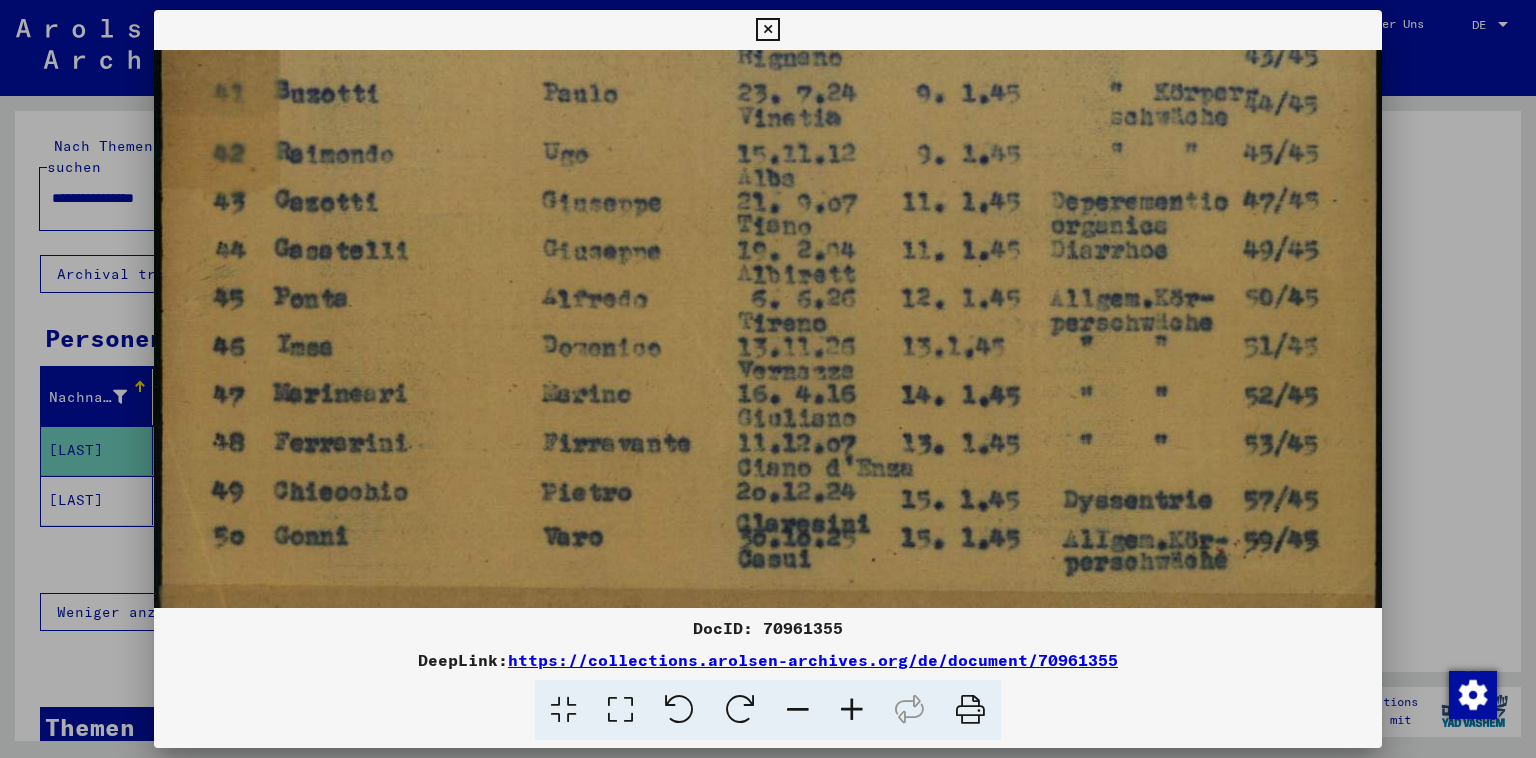 drag, startPoint x: 714, startPoint y: 331, endPoint x: 732, endPoint y: 264, distance: 69.375786 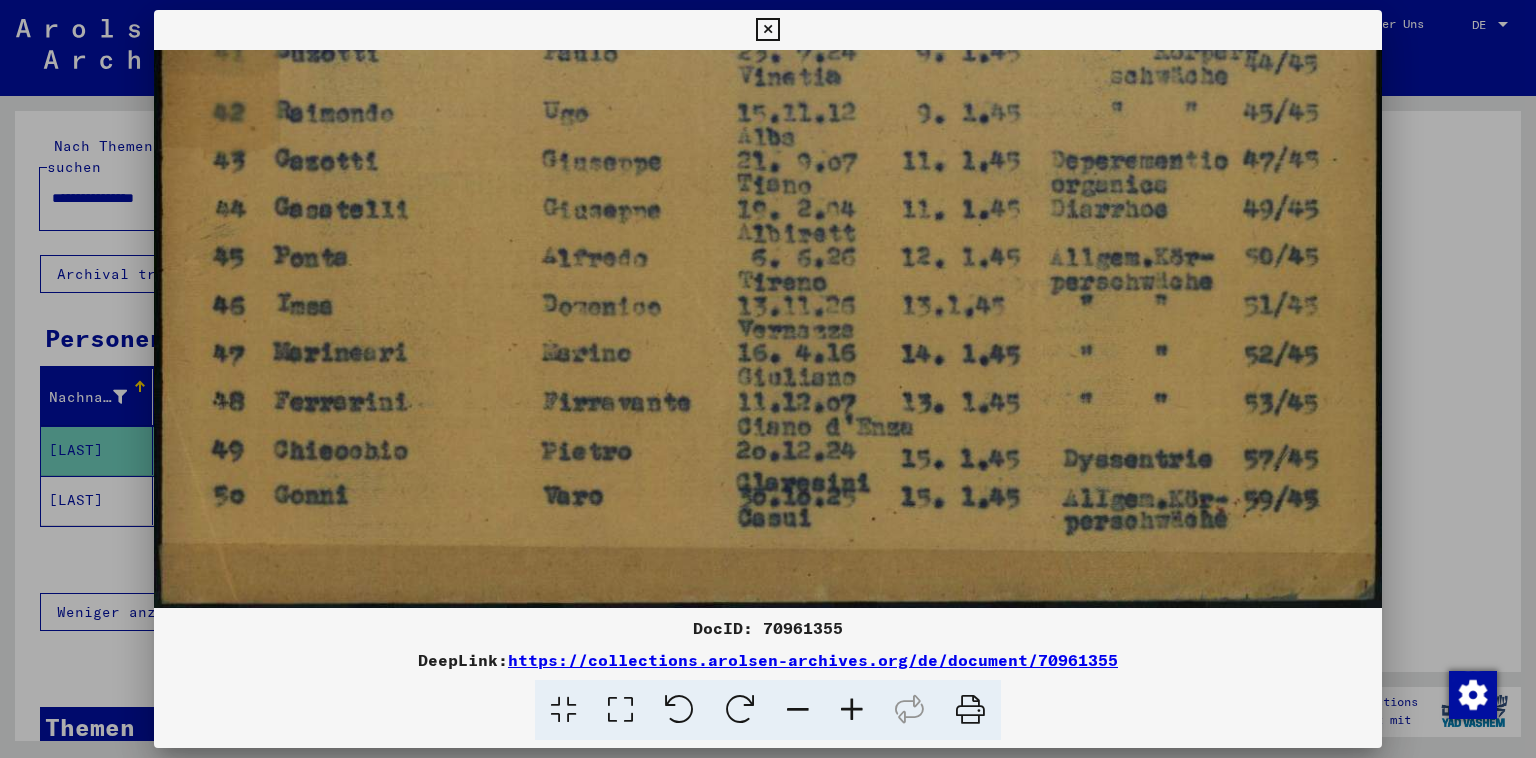 drag, startPoint x: 724, startPoint y: 320, endPoint x: 738, endPoint y: 271, distance: 50.96077 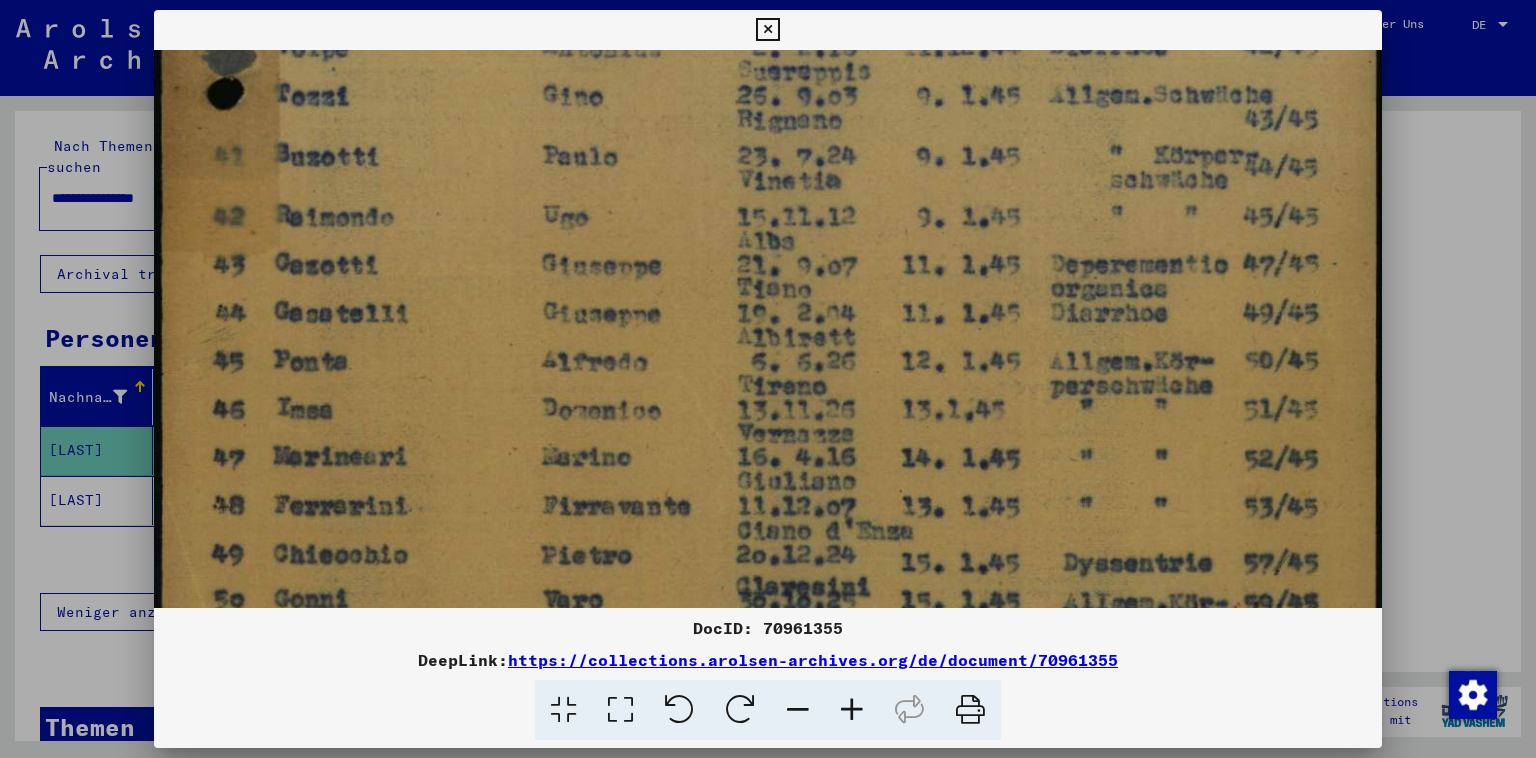 drag, startPoint x: 743, startPoint y: 340, endPoint x: 735, endPoint y: 434, distance: 94.33981 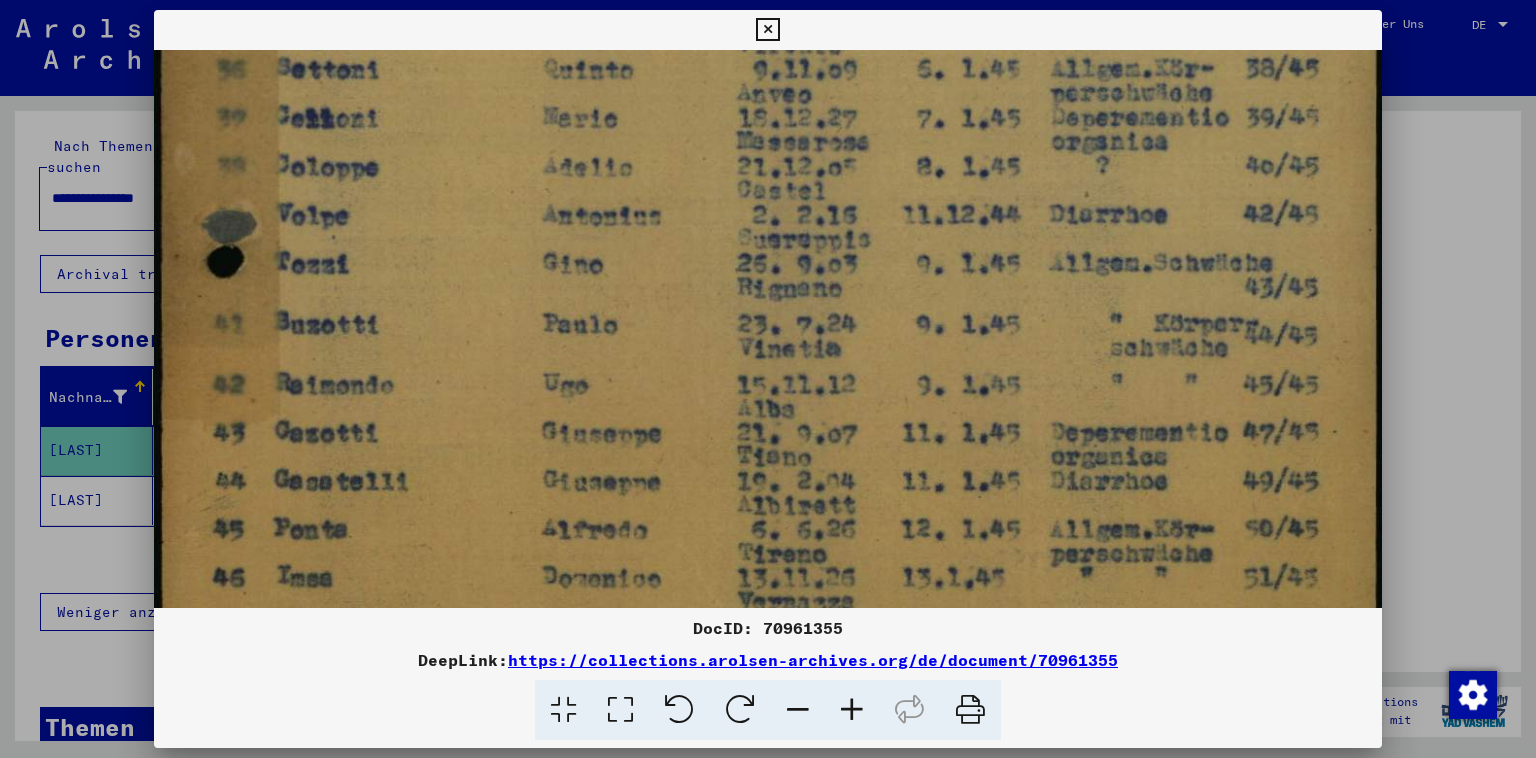drag, startPoint x: 1240, startPoint y: 241, endPoint x: 1240, endPoint y: 335, distance: 94 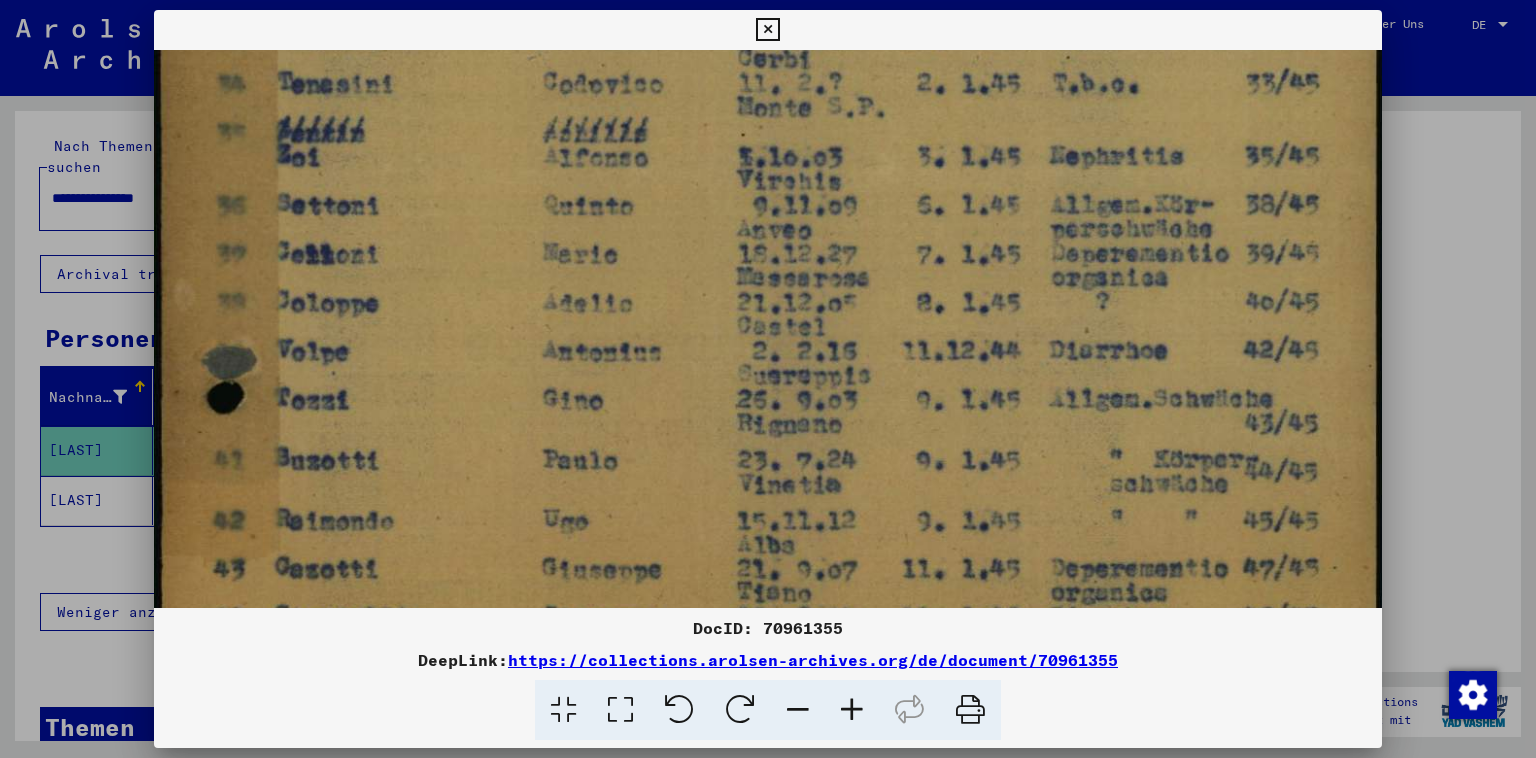 click at bounding box center [768, 157] 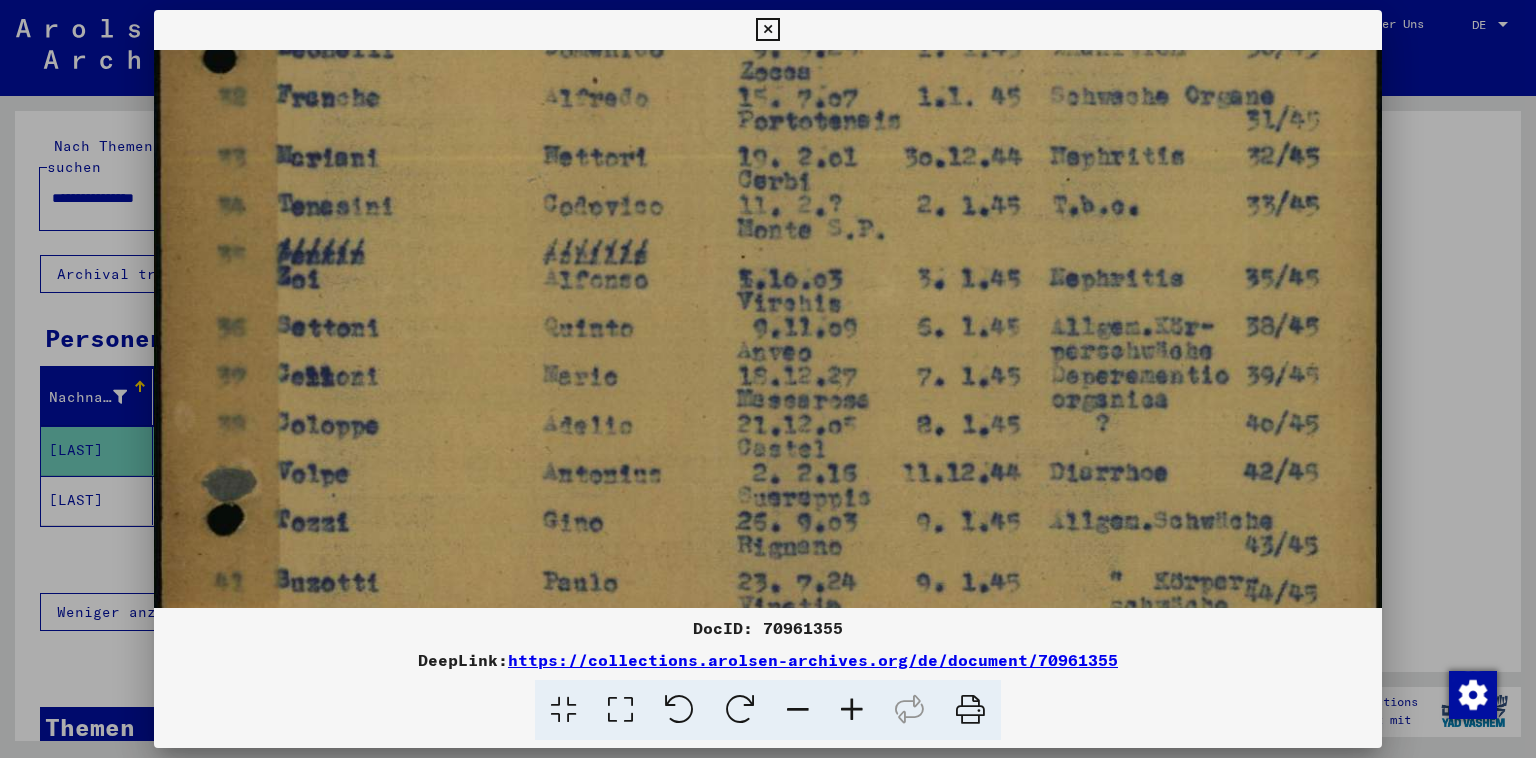 drag, startPoint x: 1217, startPoint y: 280, endPoint x: 1214, endPoint y: 298, distance: 18.248287 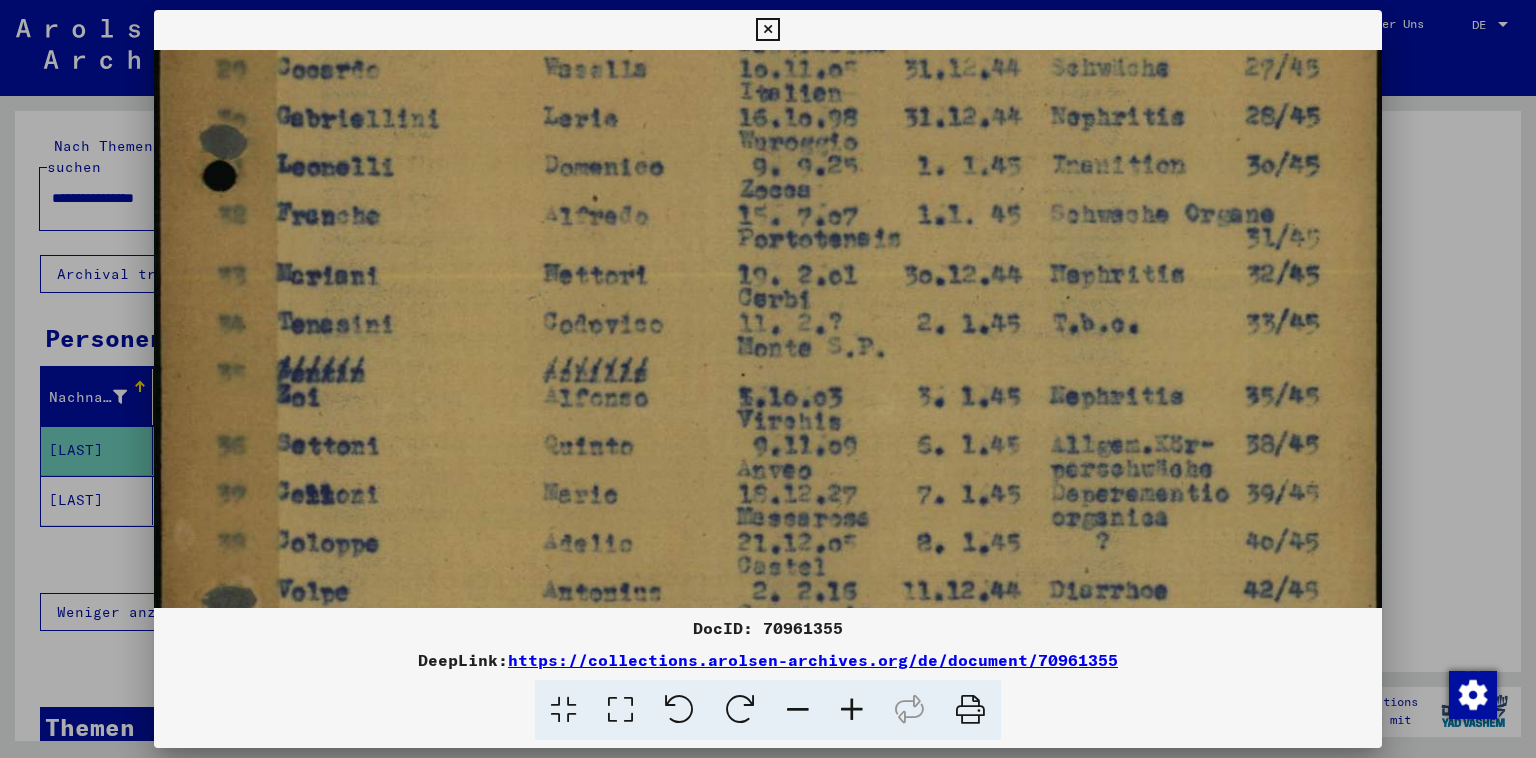drag, startPoint x: 1216, startPoint y: 180, endPoint x: 1202, endPoint y: 276, distance: 97.015465 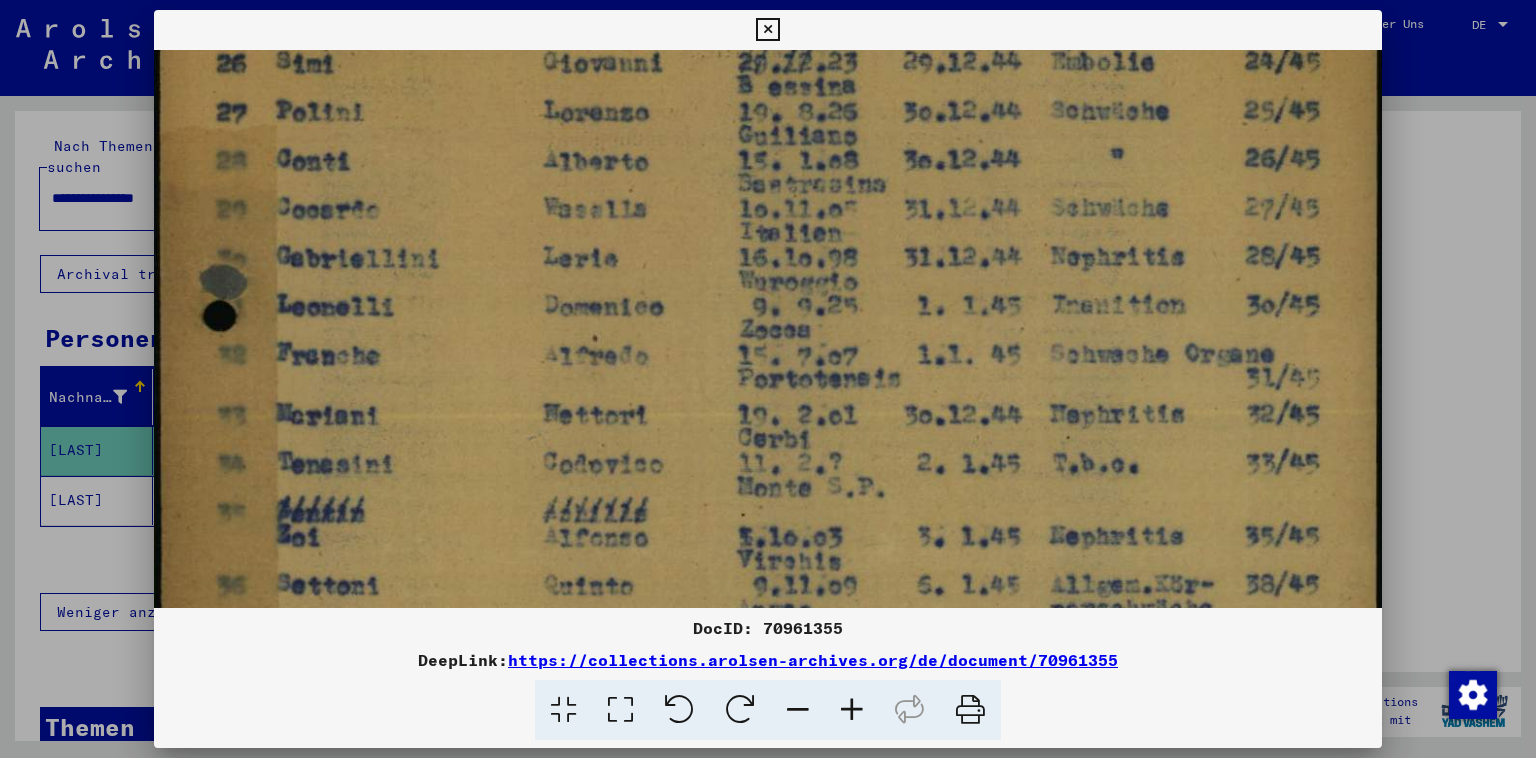 drag, startPoint x: 1206, startPoint y: 173, endPoint x: 1194, endPoint y: 300, distance: 127.56567 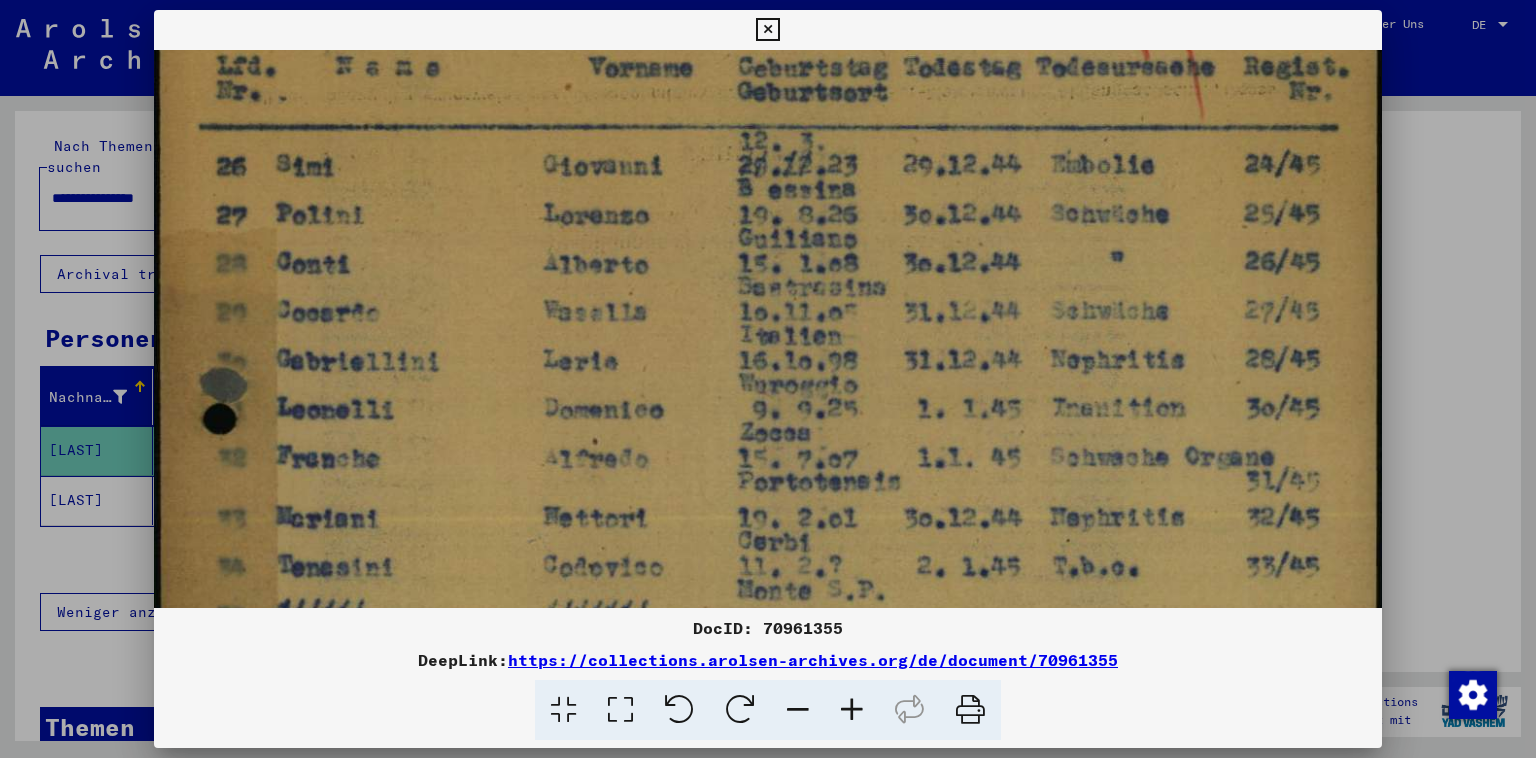 drag, startPoint x: 1206, startPoint y: 194, endPoint x: 1206, endPoint y: 181, distance: 13 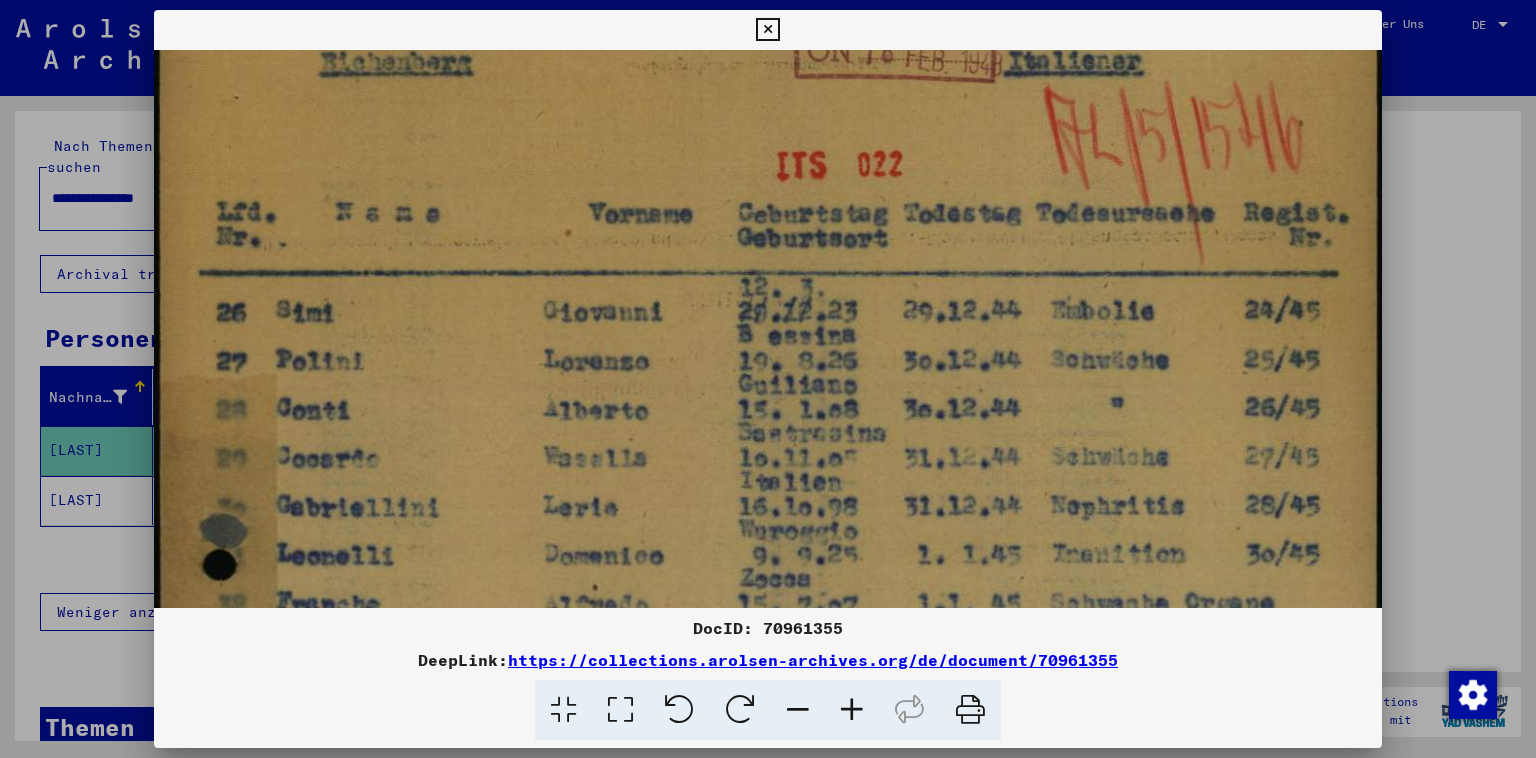 drag, startPoint x: 1208, startPoint y: 170, endPoint x: 1211, endPoint y: 262, distance: 92.0489 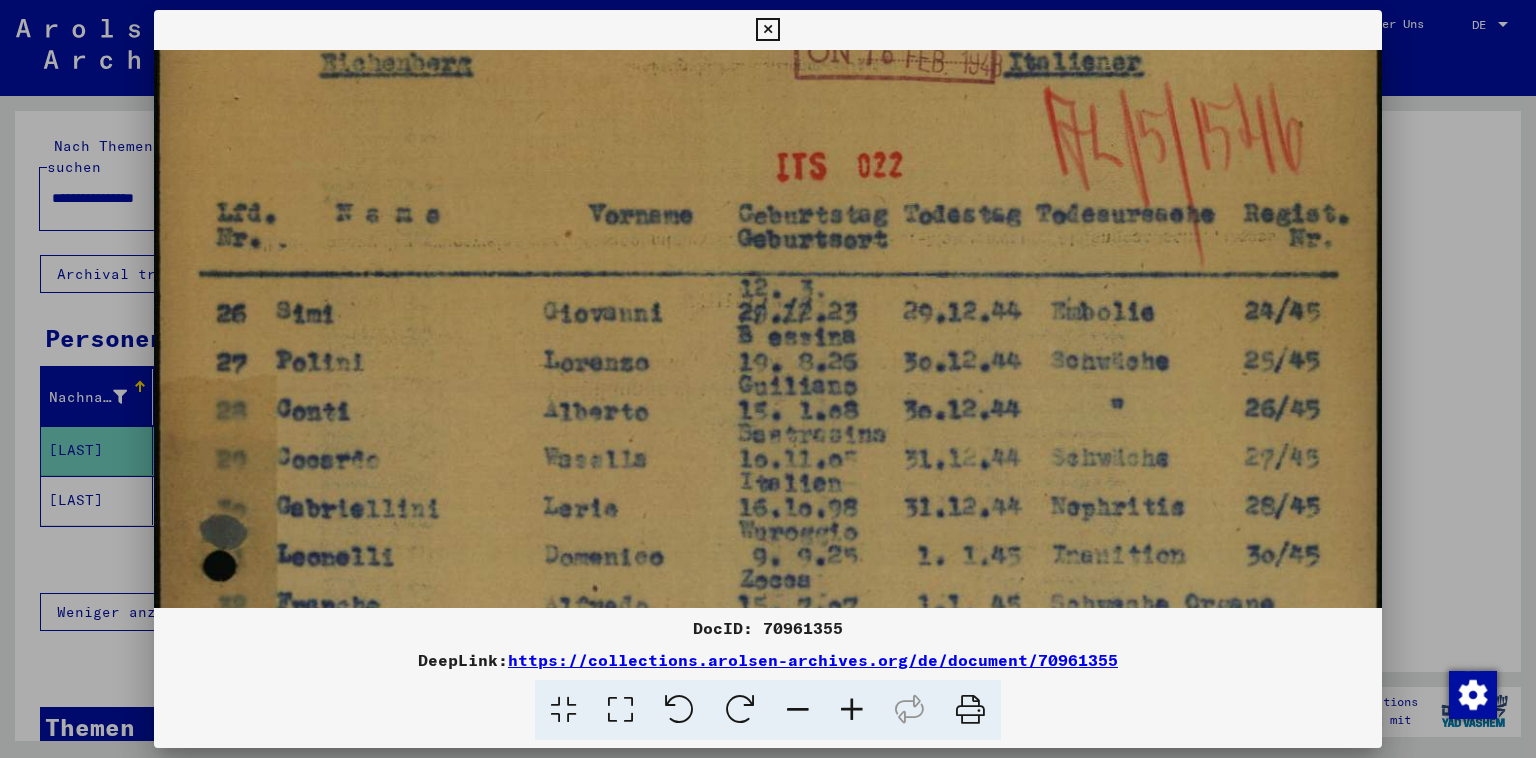 scroll, scrollTop: 56, scrollLeft: 0, axis: vertical 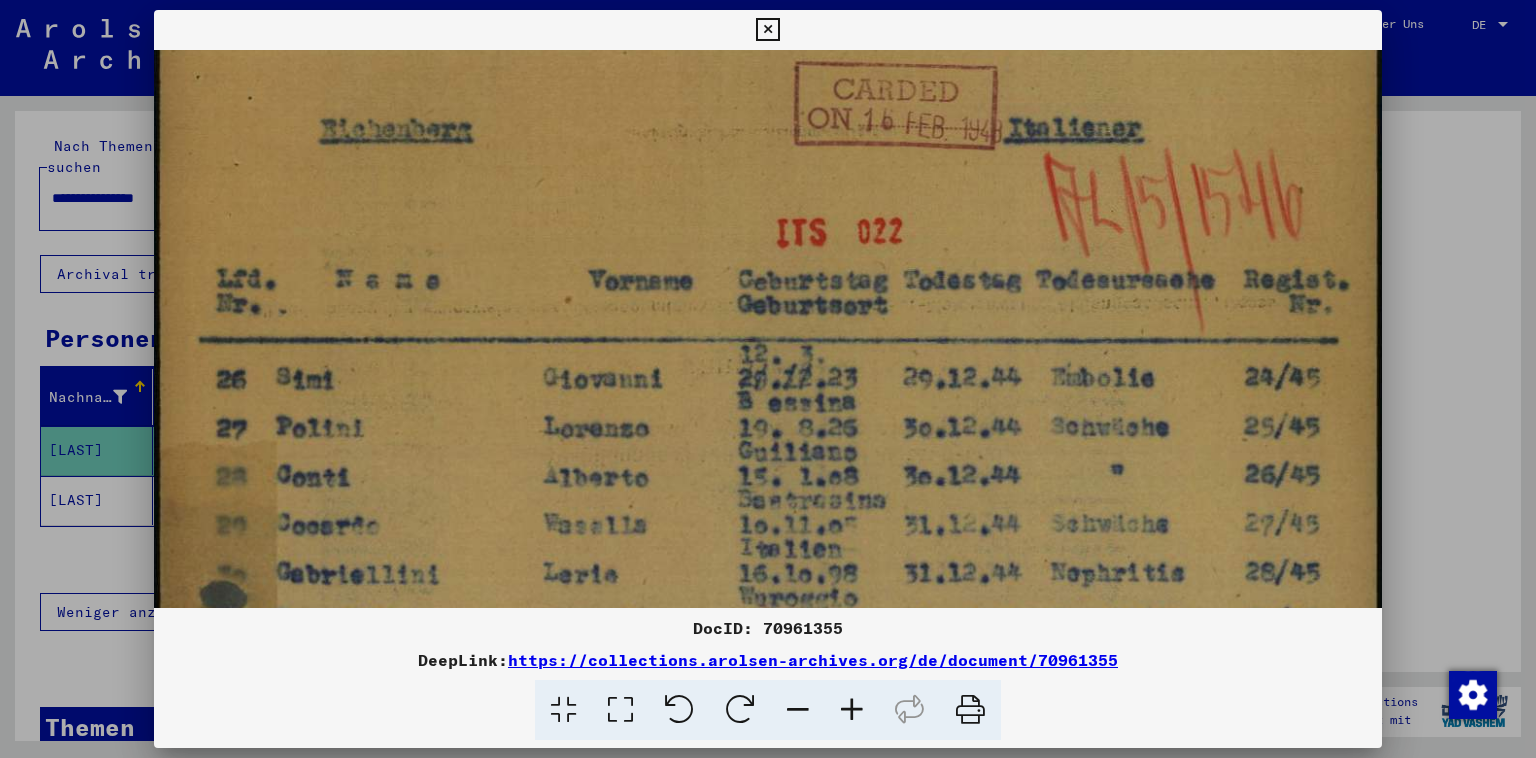 drag, startPoint x: 1208, startPoint y: 225, endPoint x: 1205, endPoint y: 290, distance: 65.06919 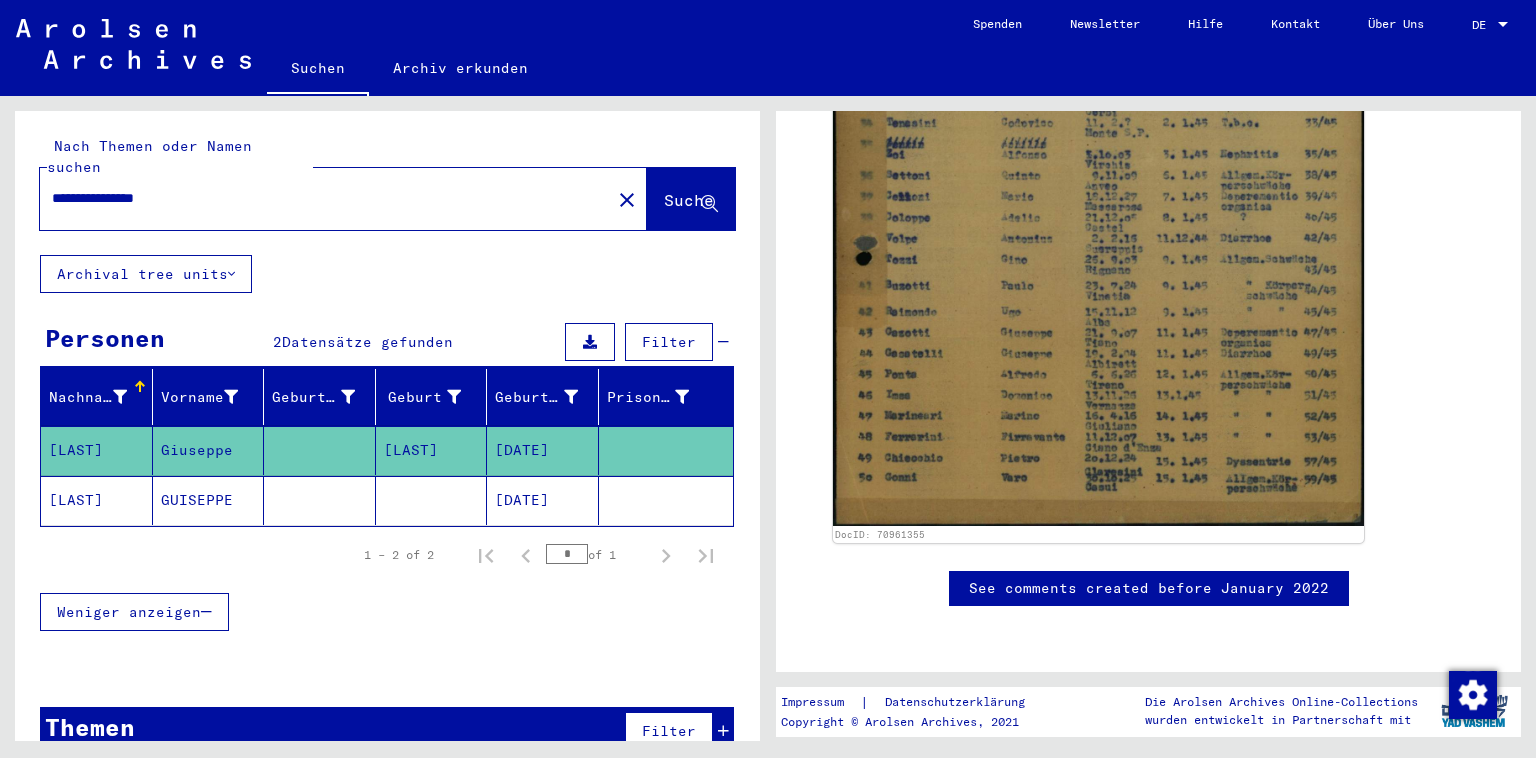 click on "[DATE]" 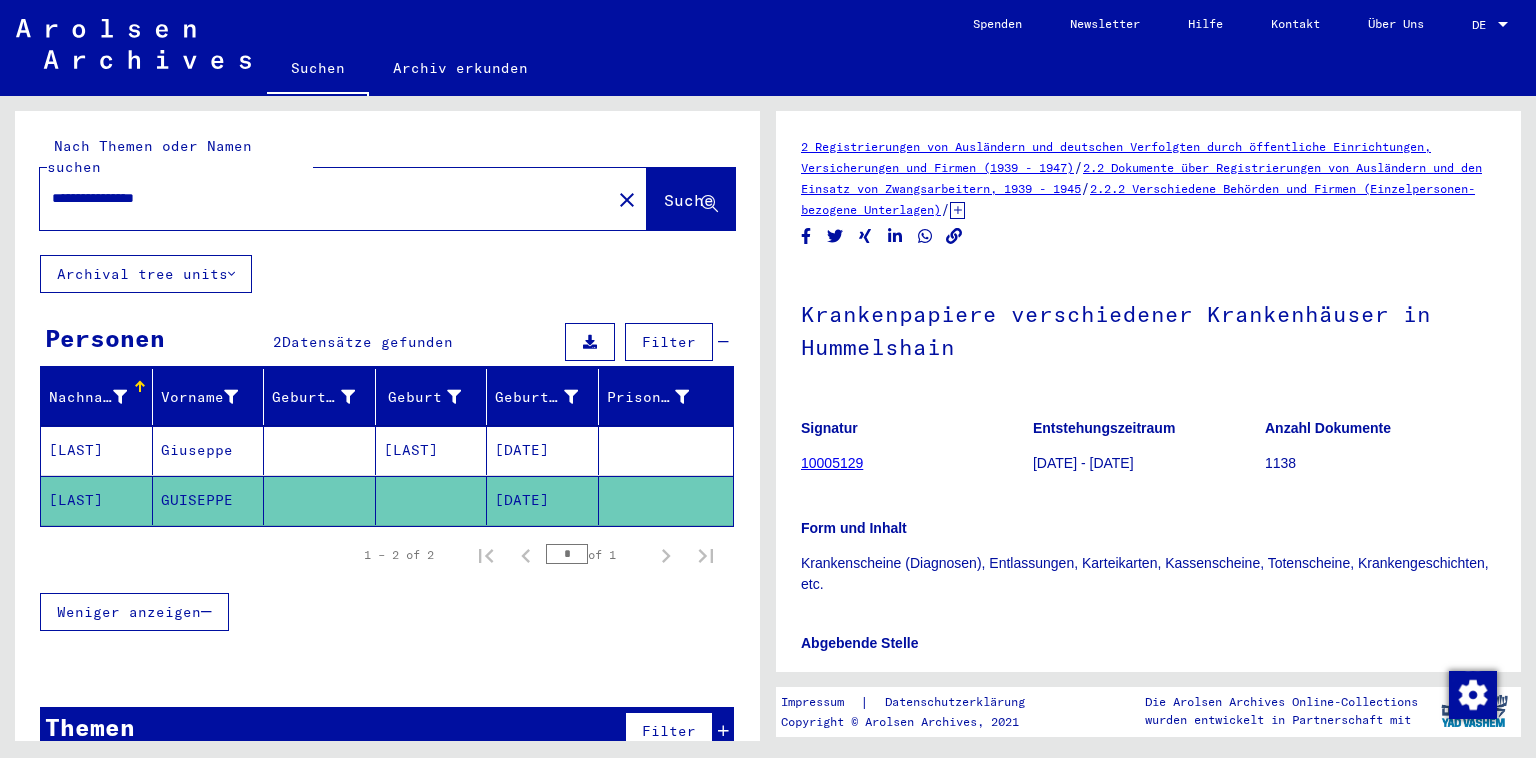 scroll, scrollTop: 331, scrollLeft: 0, axis: vertical 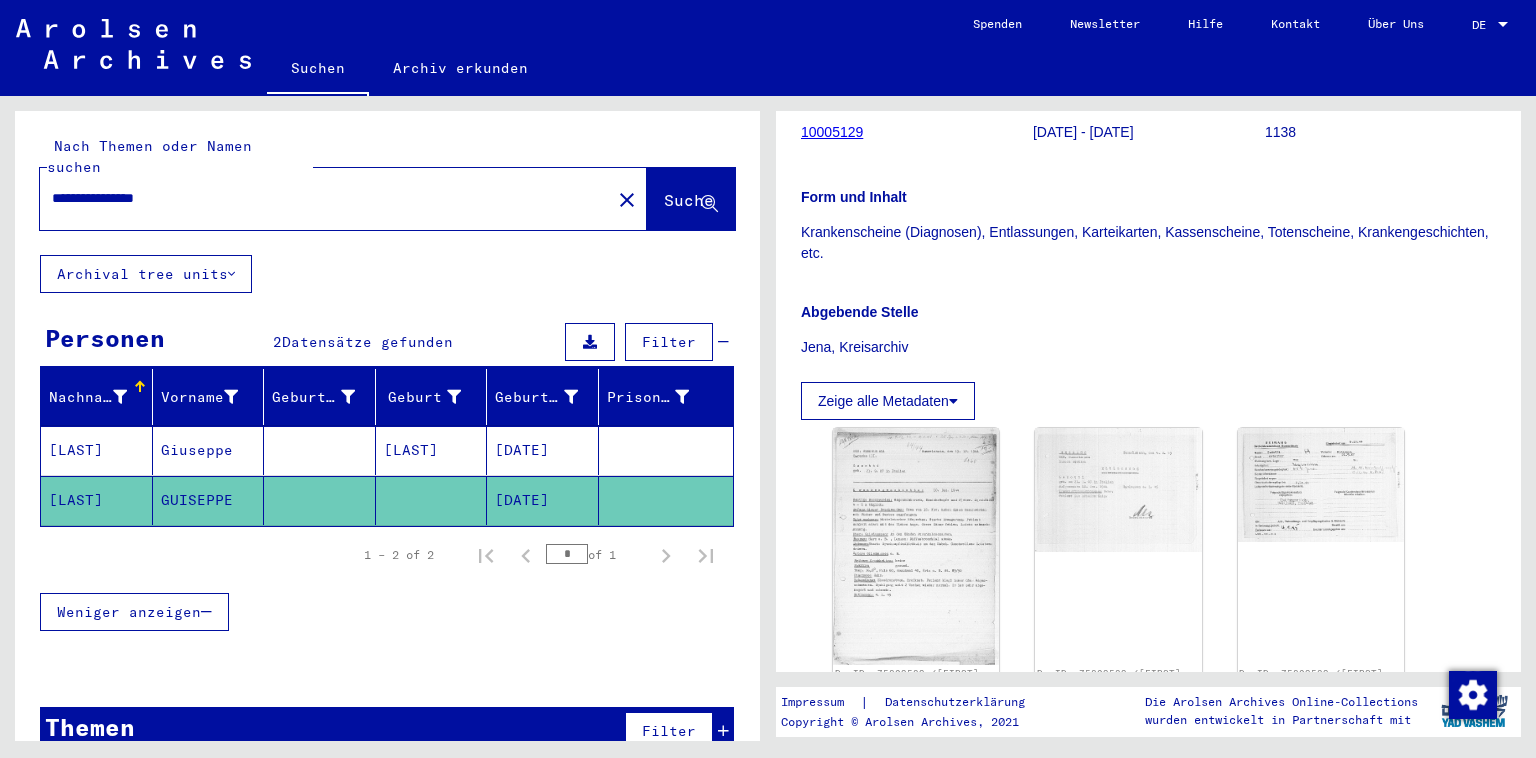 click 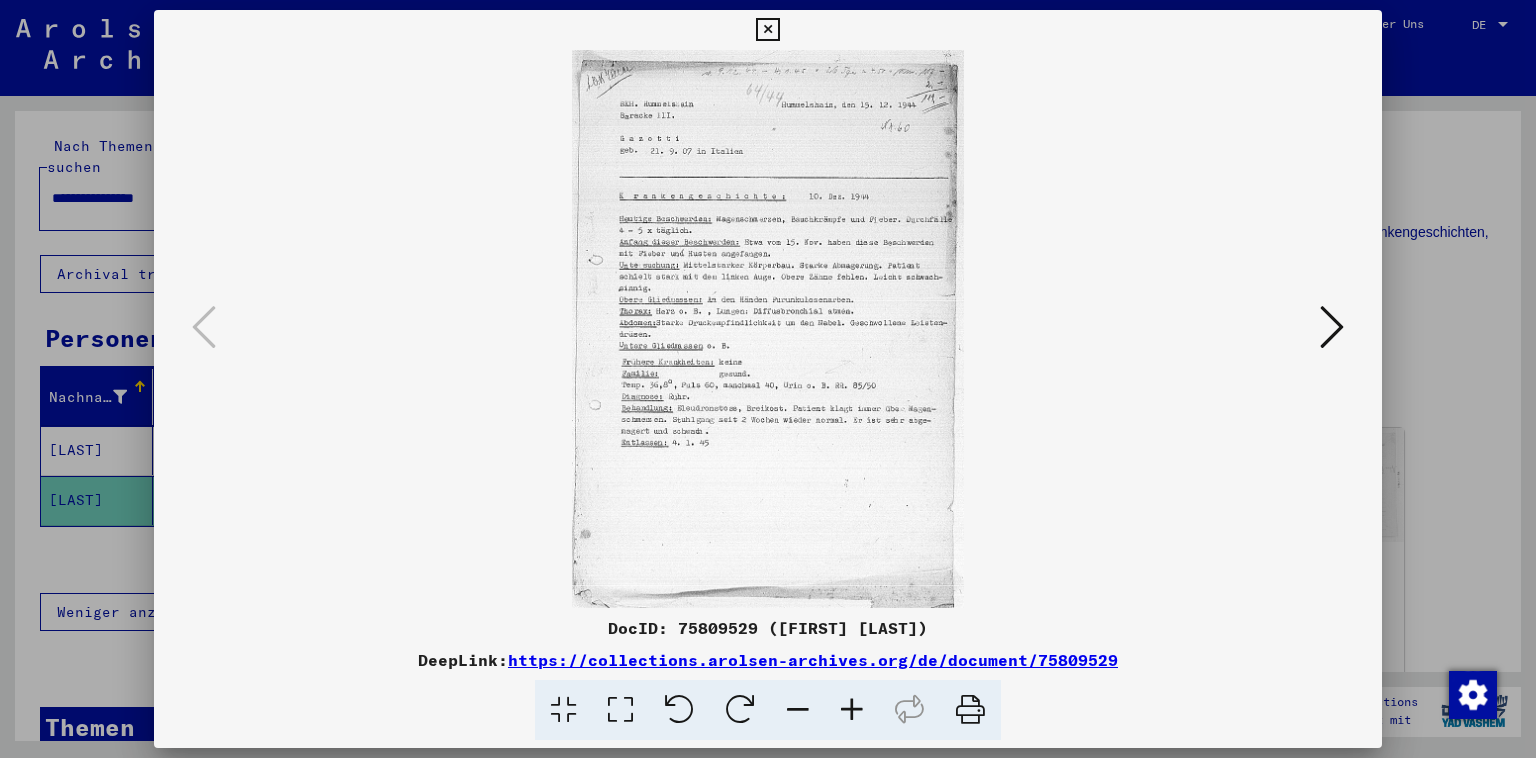 click at bounding box center (852, 710) 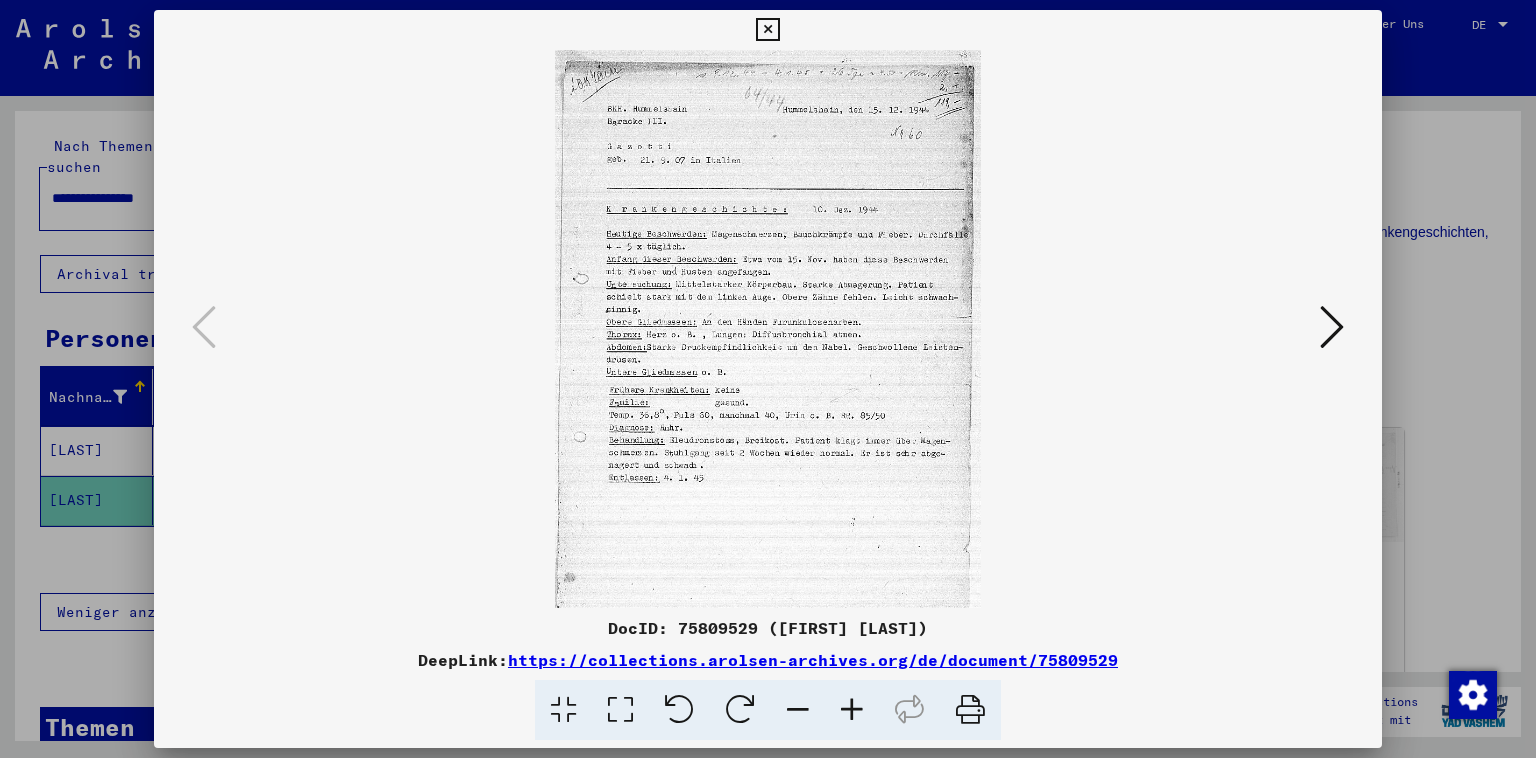 click at bounding box center (852, 710) 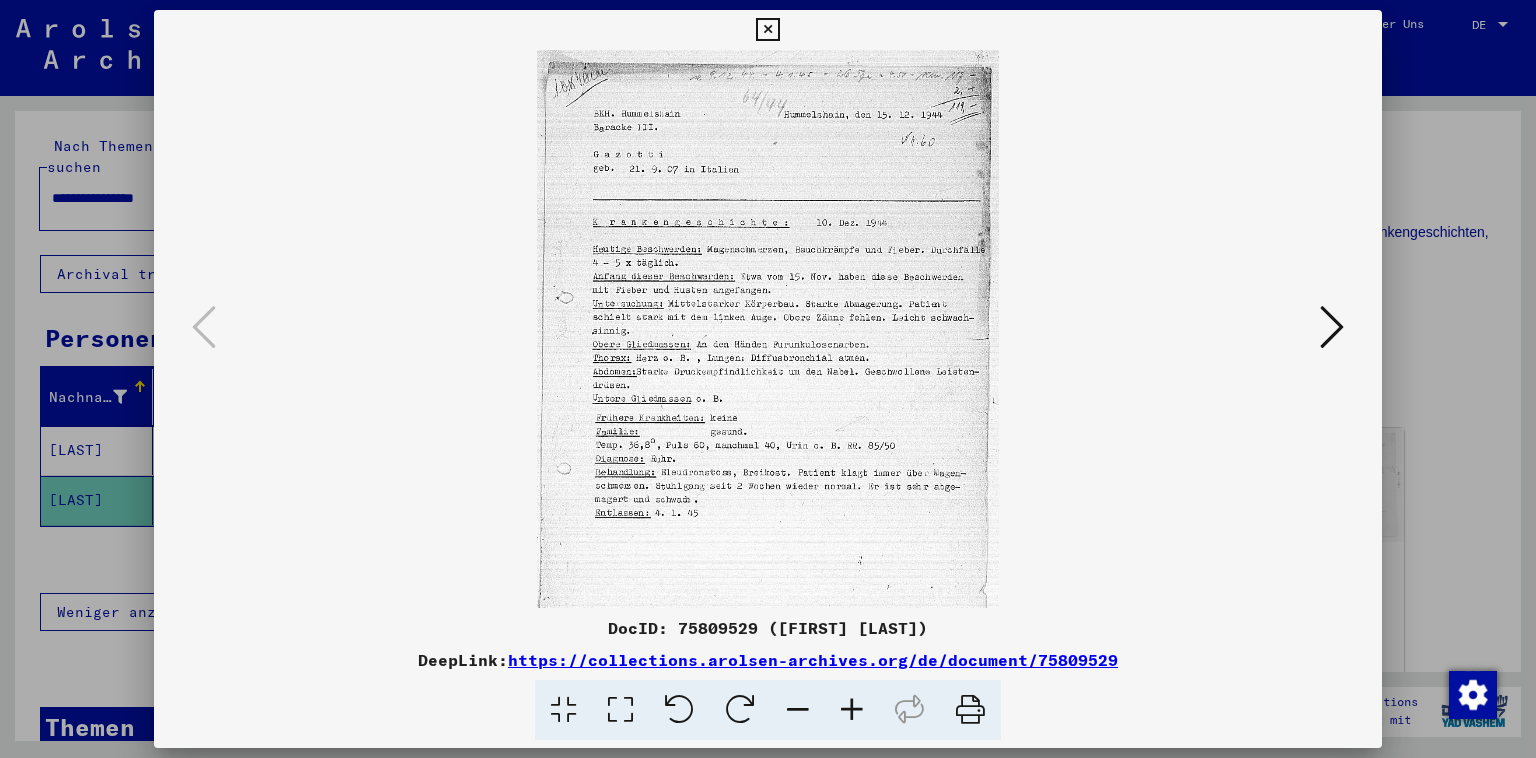 click at bounding box center (852, 710) 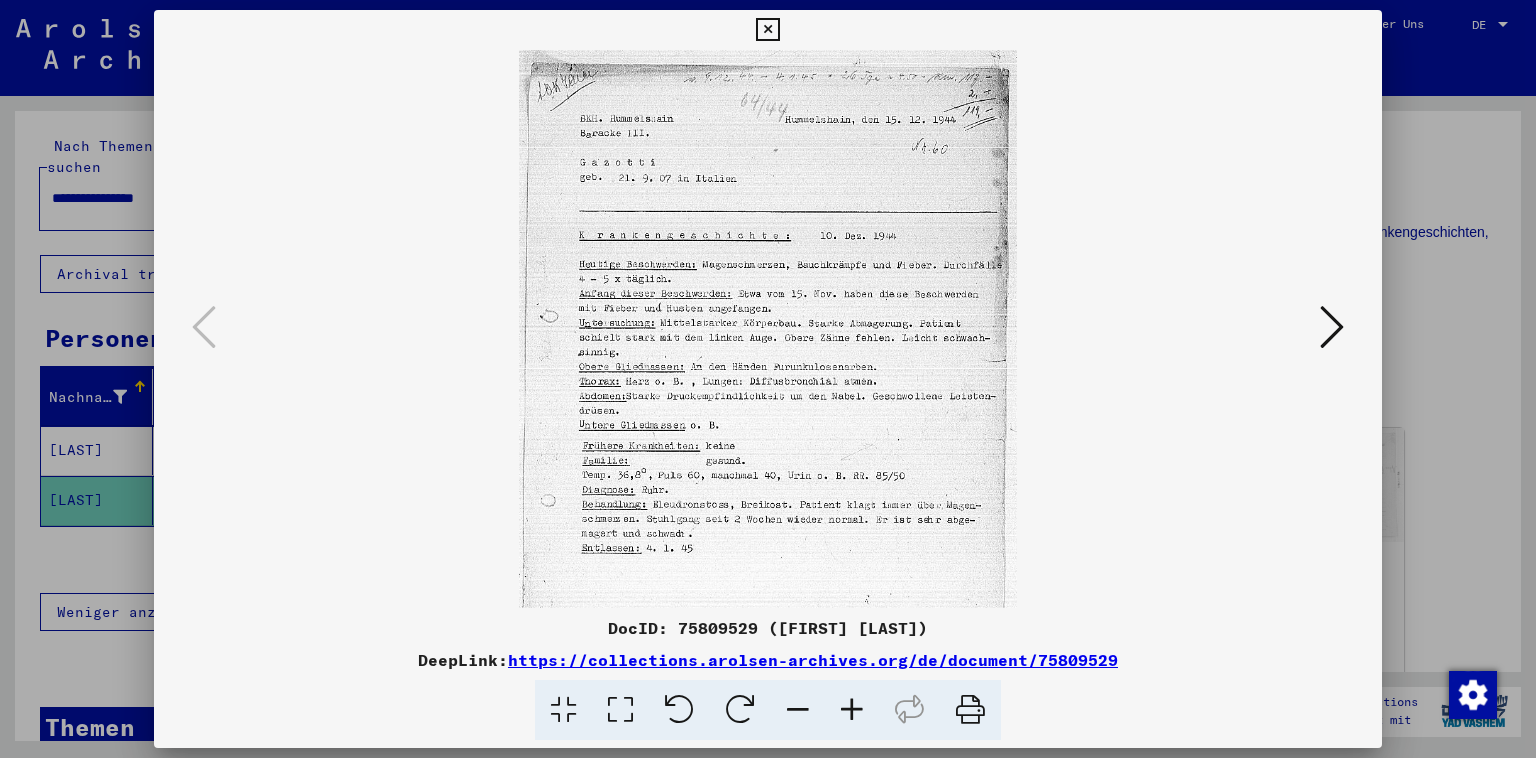 click at bounding box center (852, 710) 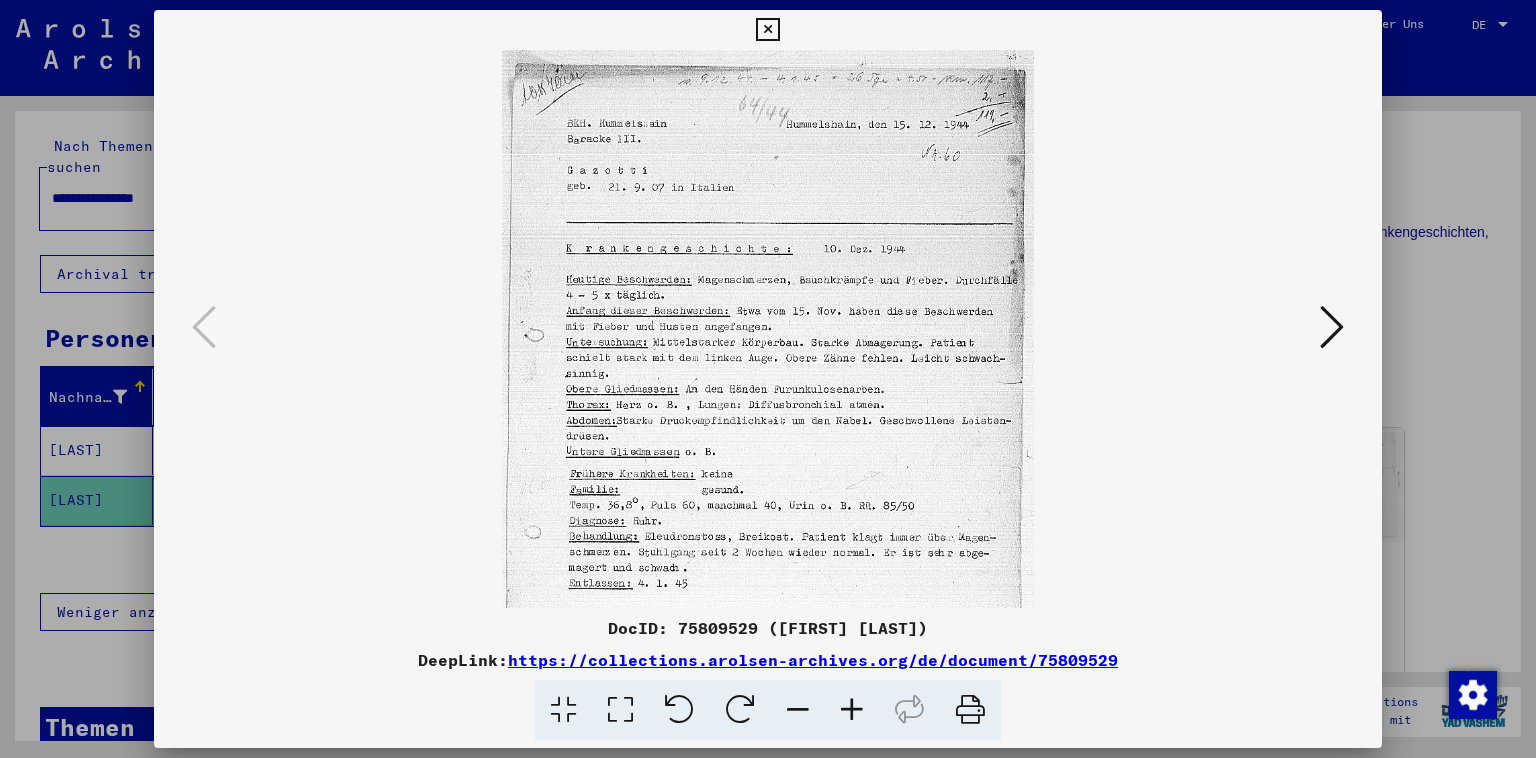 click at bounding box center (852, 710) 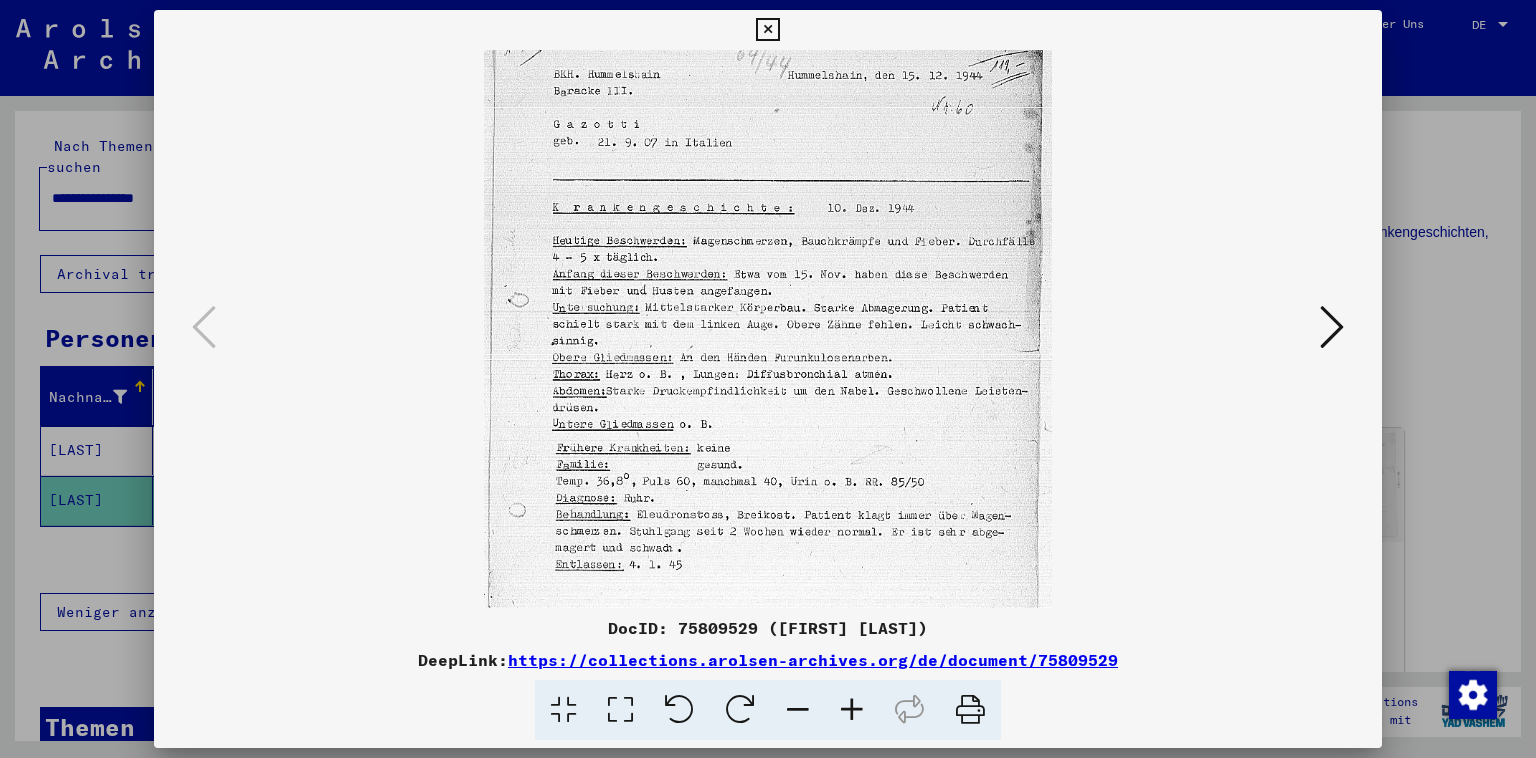 scroll, scrollTop: 60, scrollLeft: 0, axis: vertical 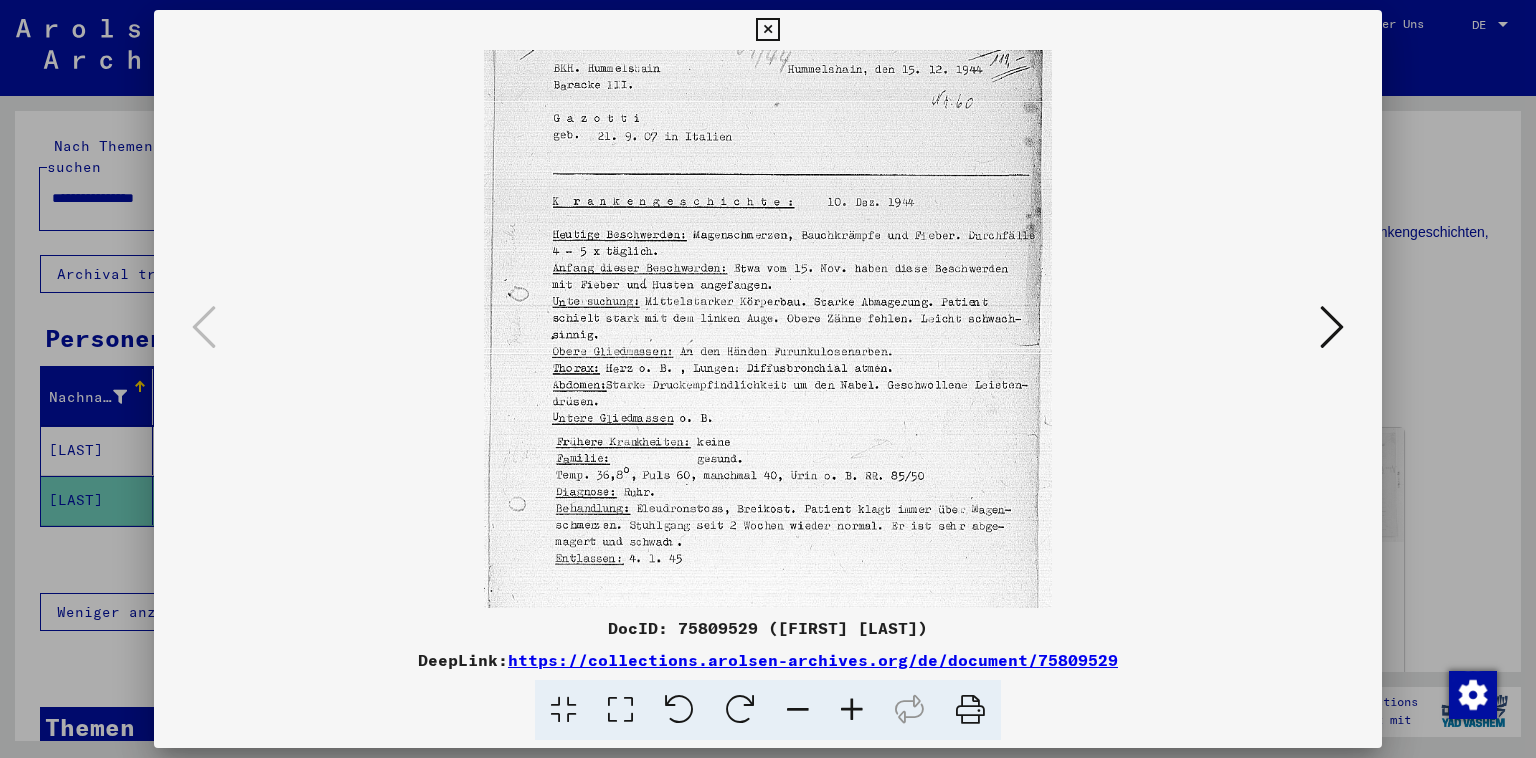 drag, startPoint x: 798, startPoint y: 220, endPoint x: 812, endPoint y: 168, distance: 53.851646 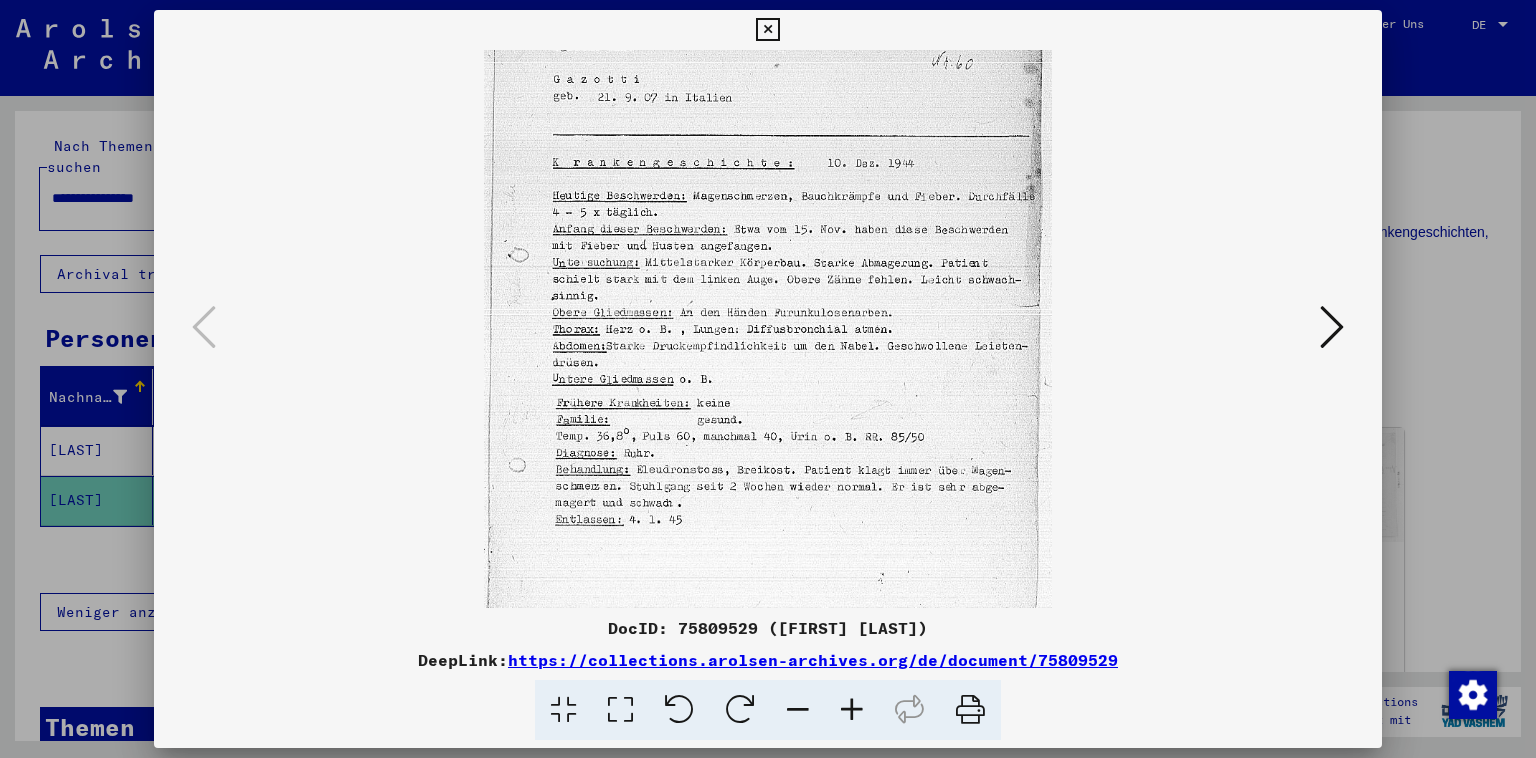 scroll, scrollTop: 107, scrollLeft: 0, axis: vertical 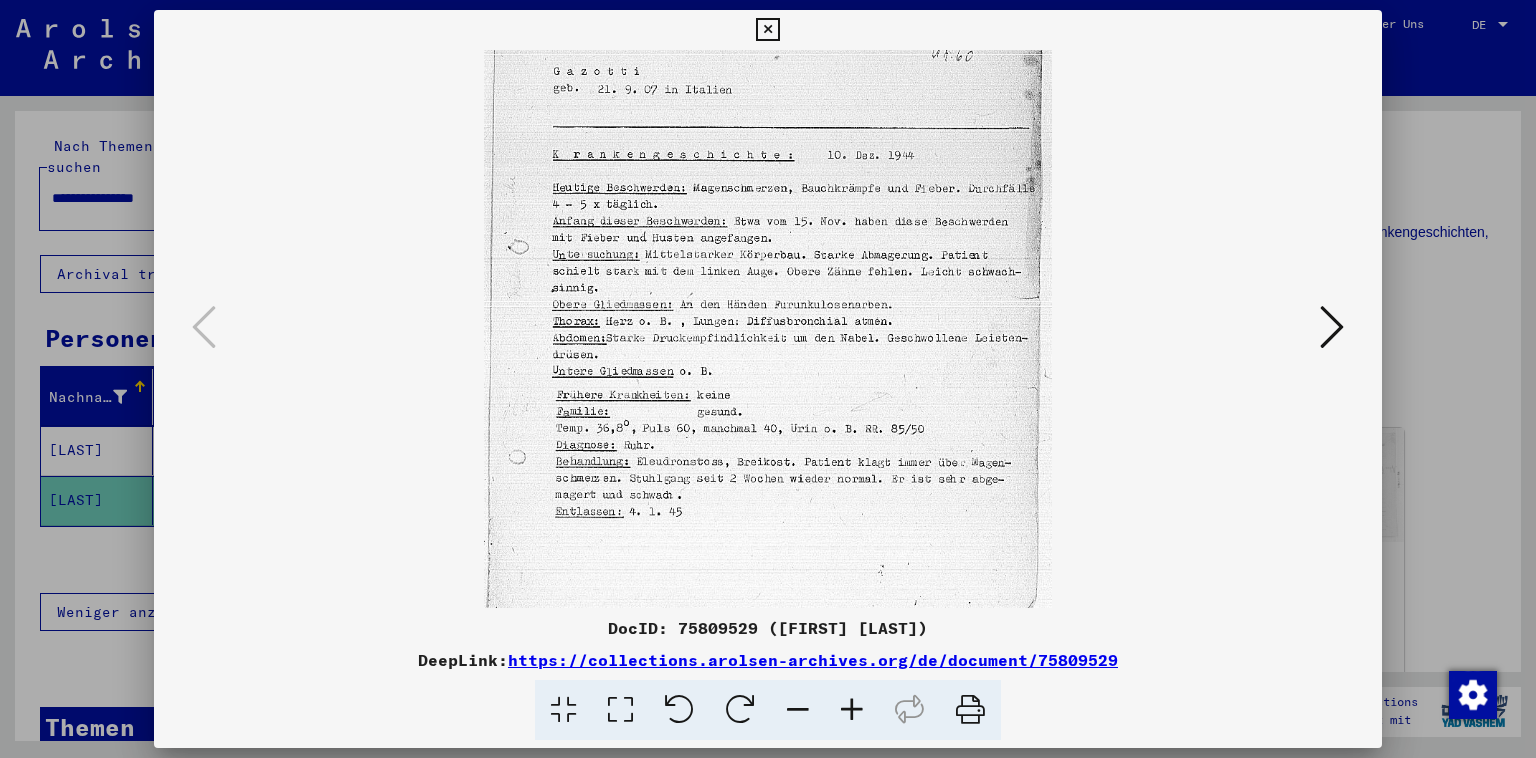 drag, startPoint x: 810, startPoint y: 423, endPoint x: 812, endPoint y: 378, distance: 45.044422 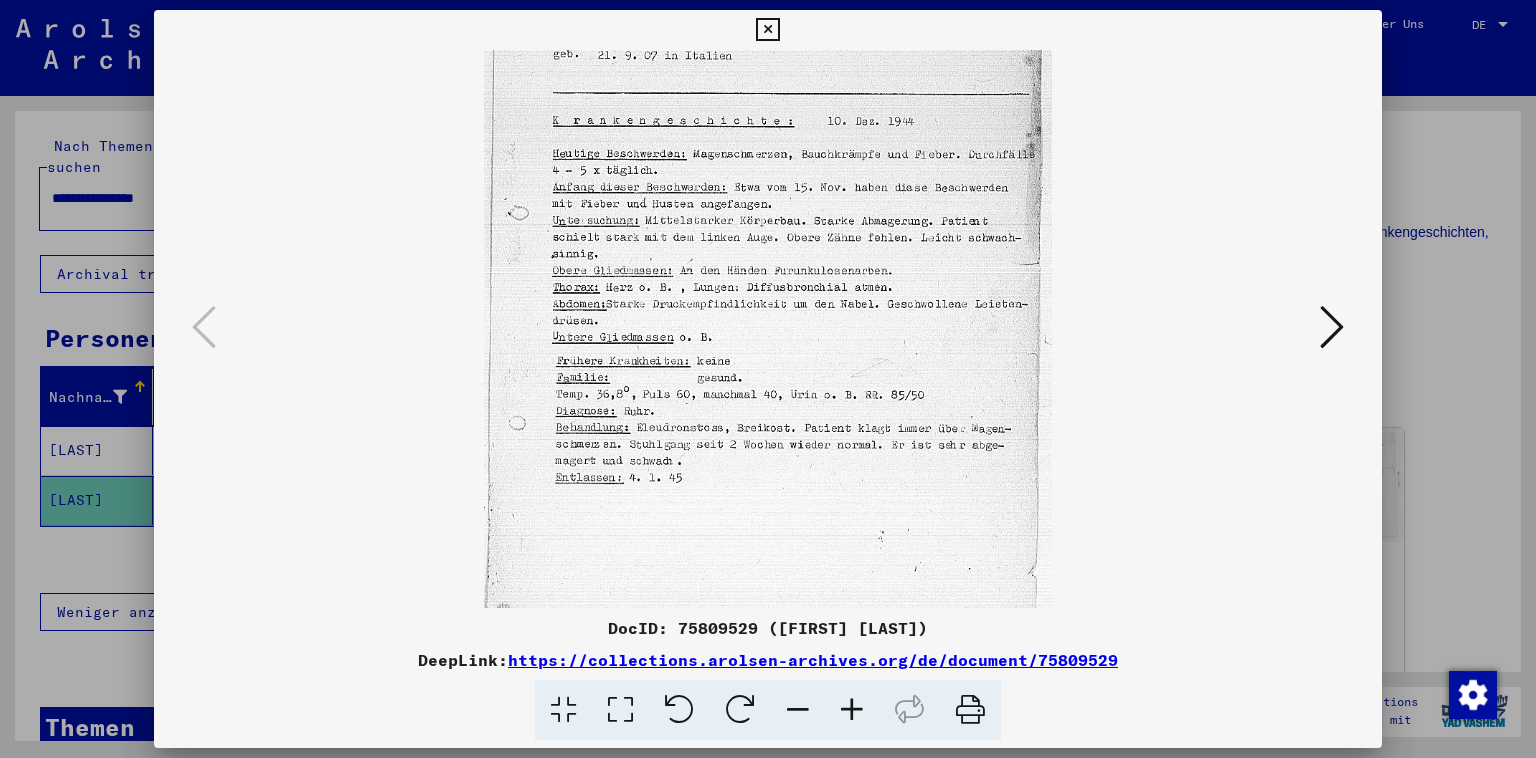 drag, startPoint x: 766, startPoint y: 512, endPoint x: 862, endPoint y: 350, distance: 188.30826 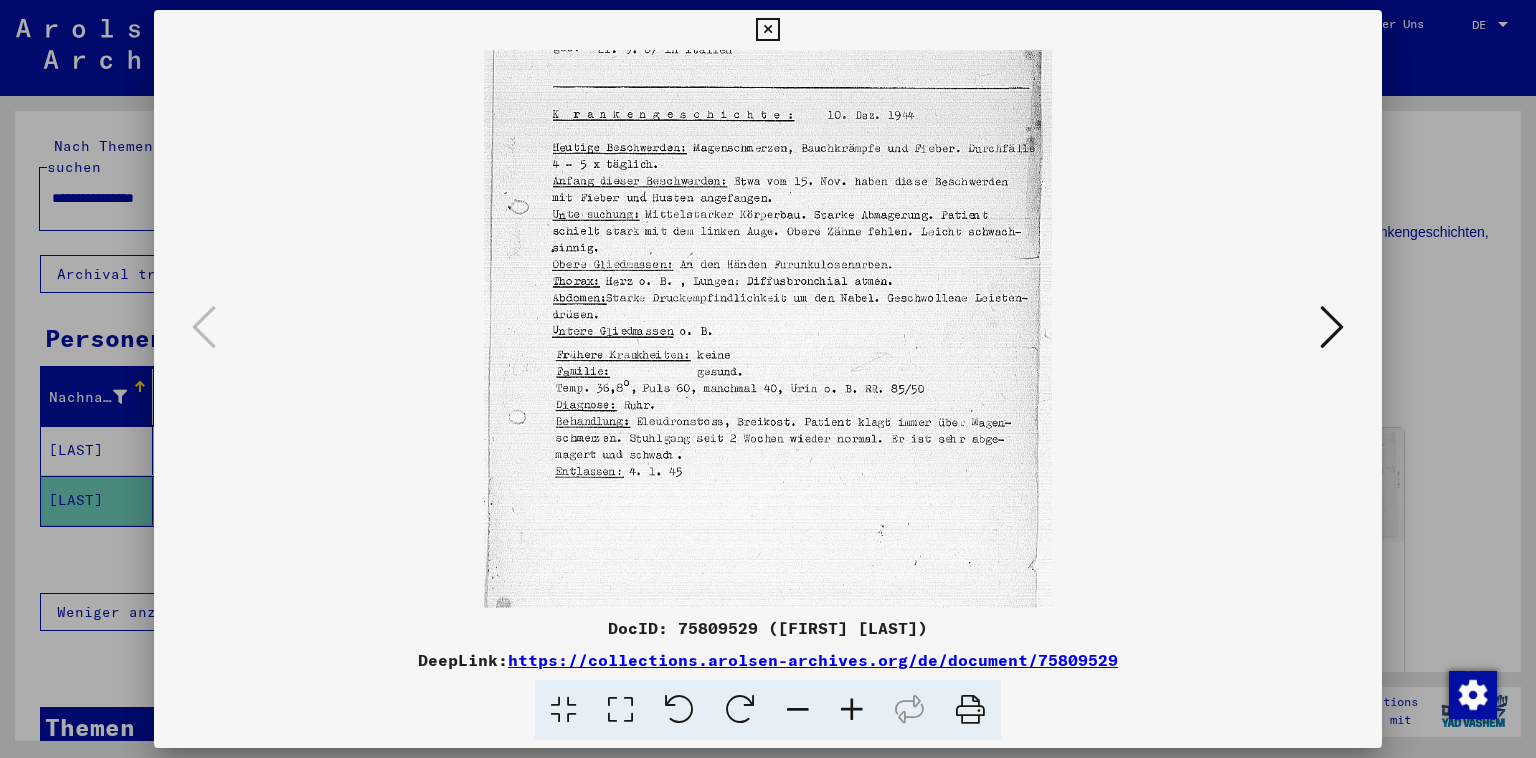 click at bounding box center (1332, 327) 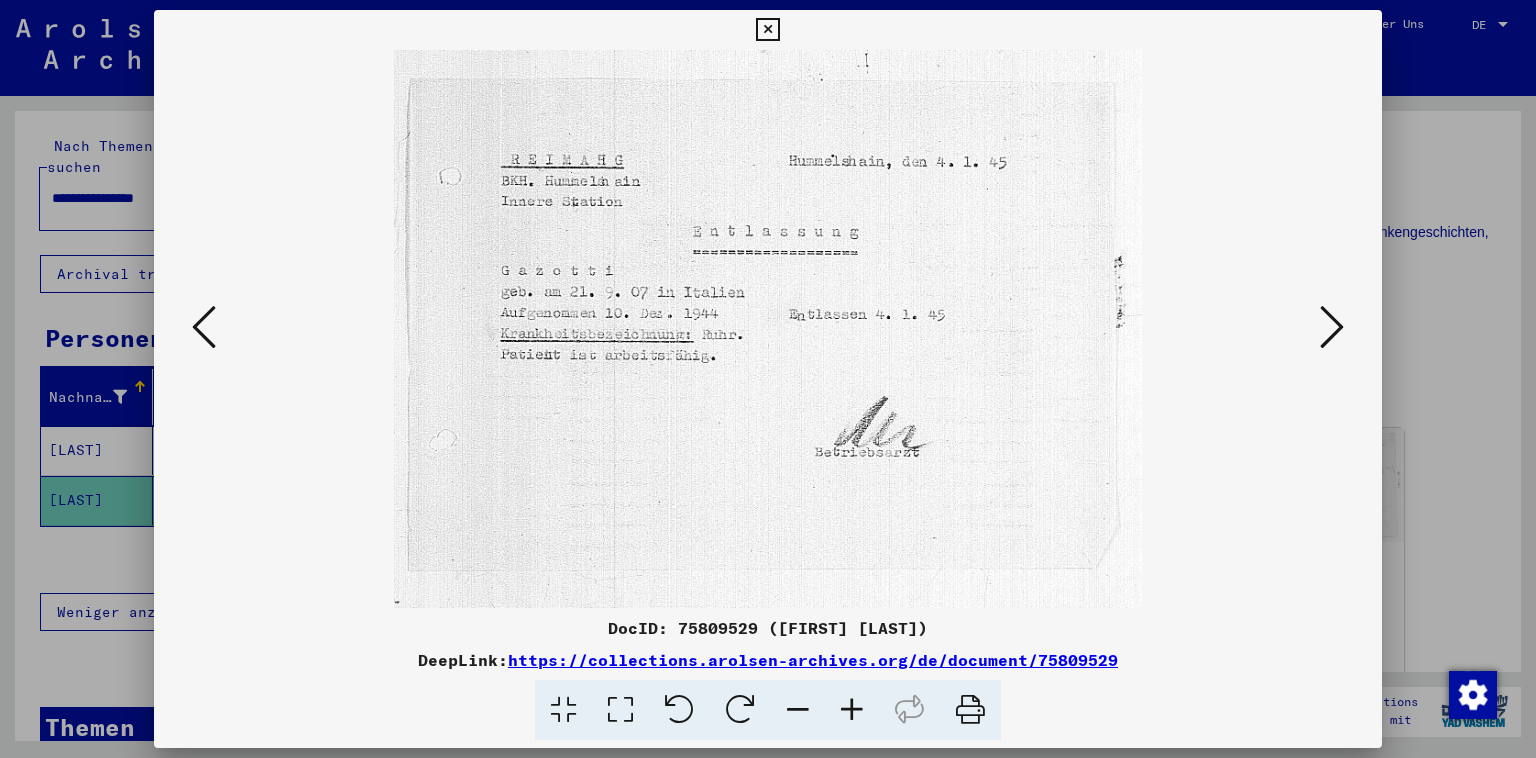 scroll, scrollTop: 0, scrollLeft: 0, axis: both 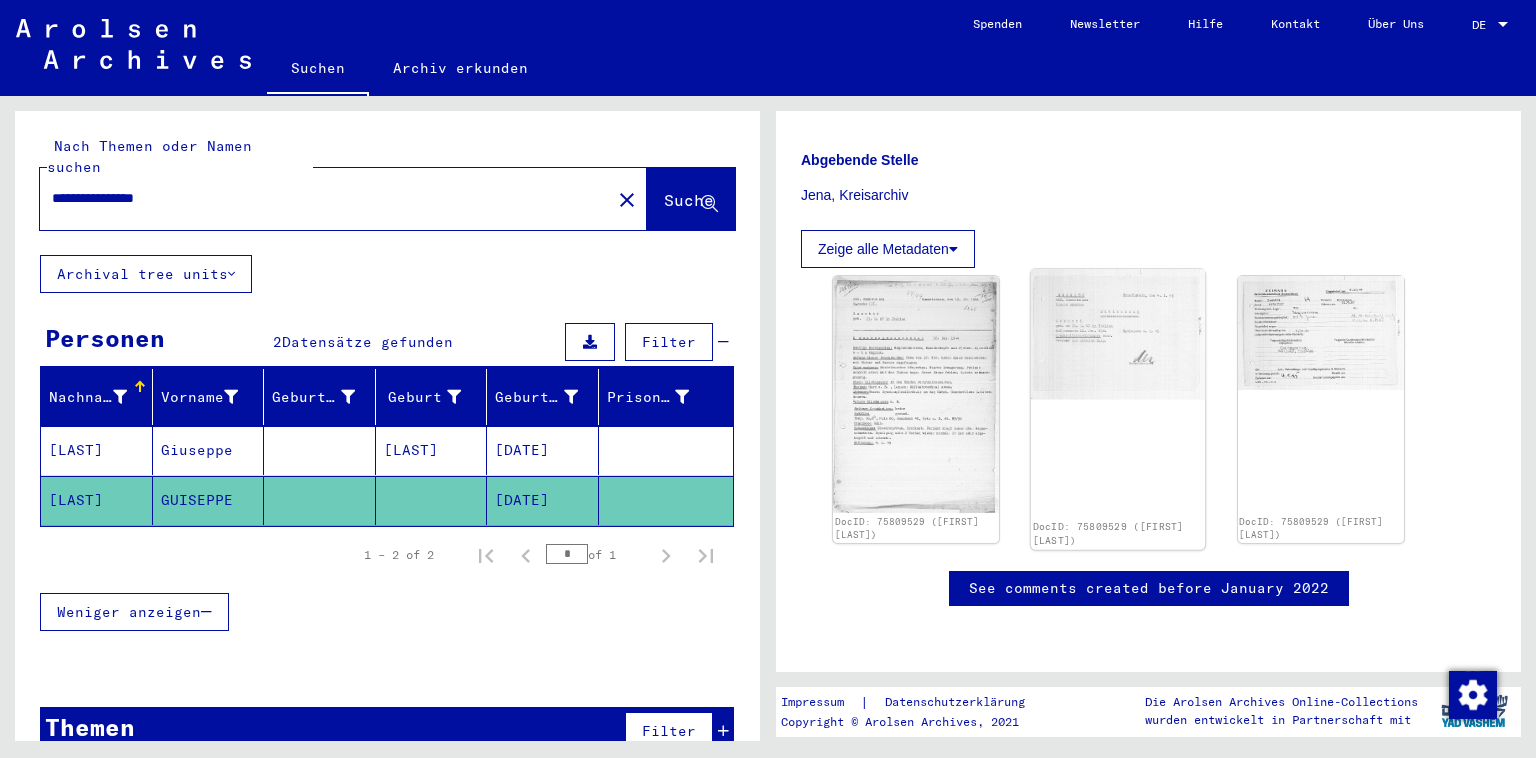 click 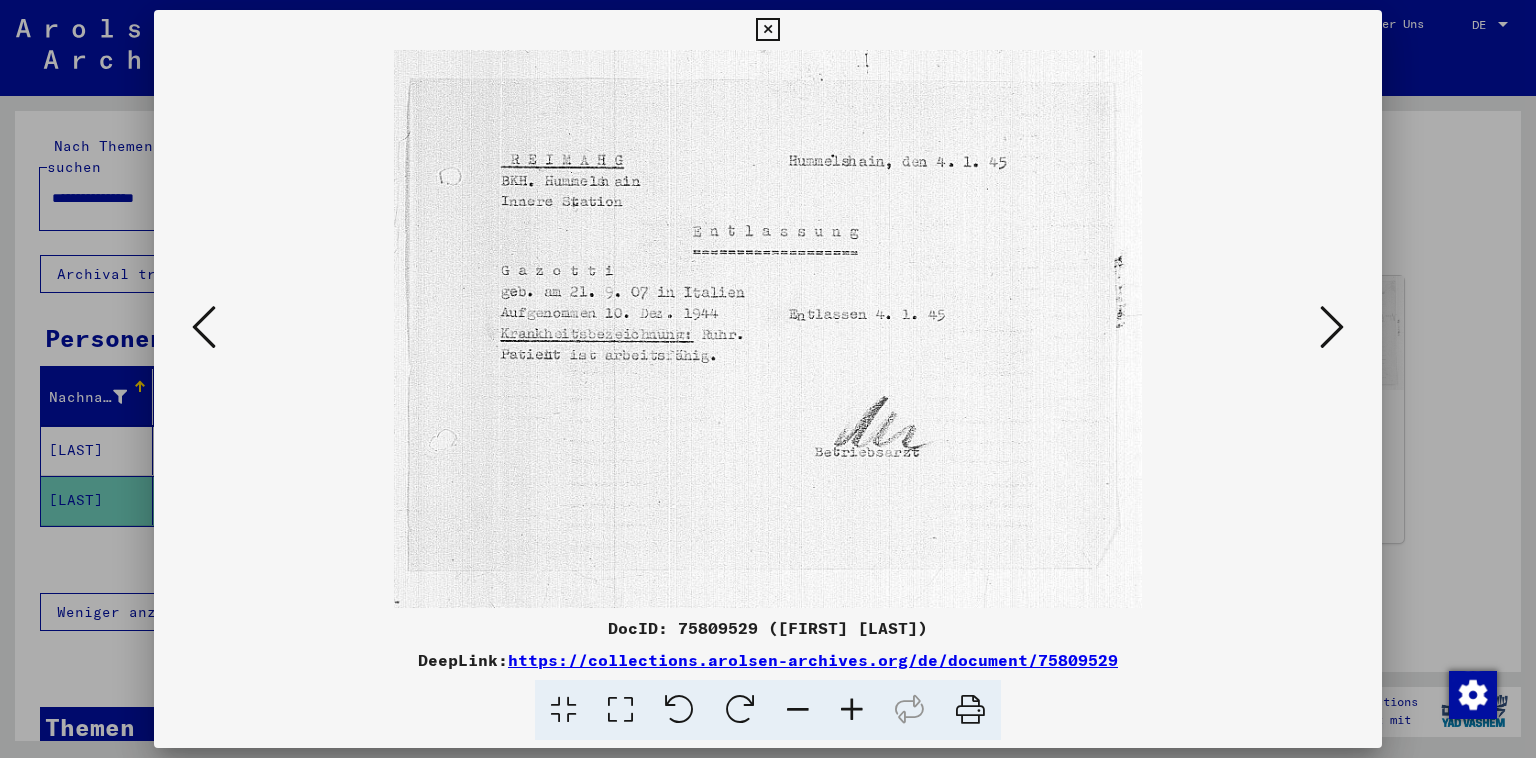click at bounding box center [768, 329] 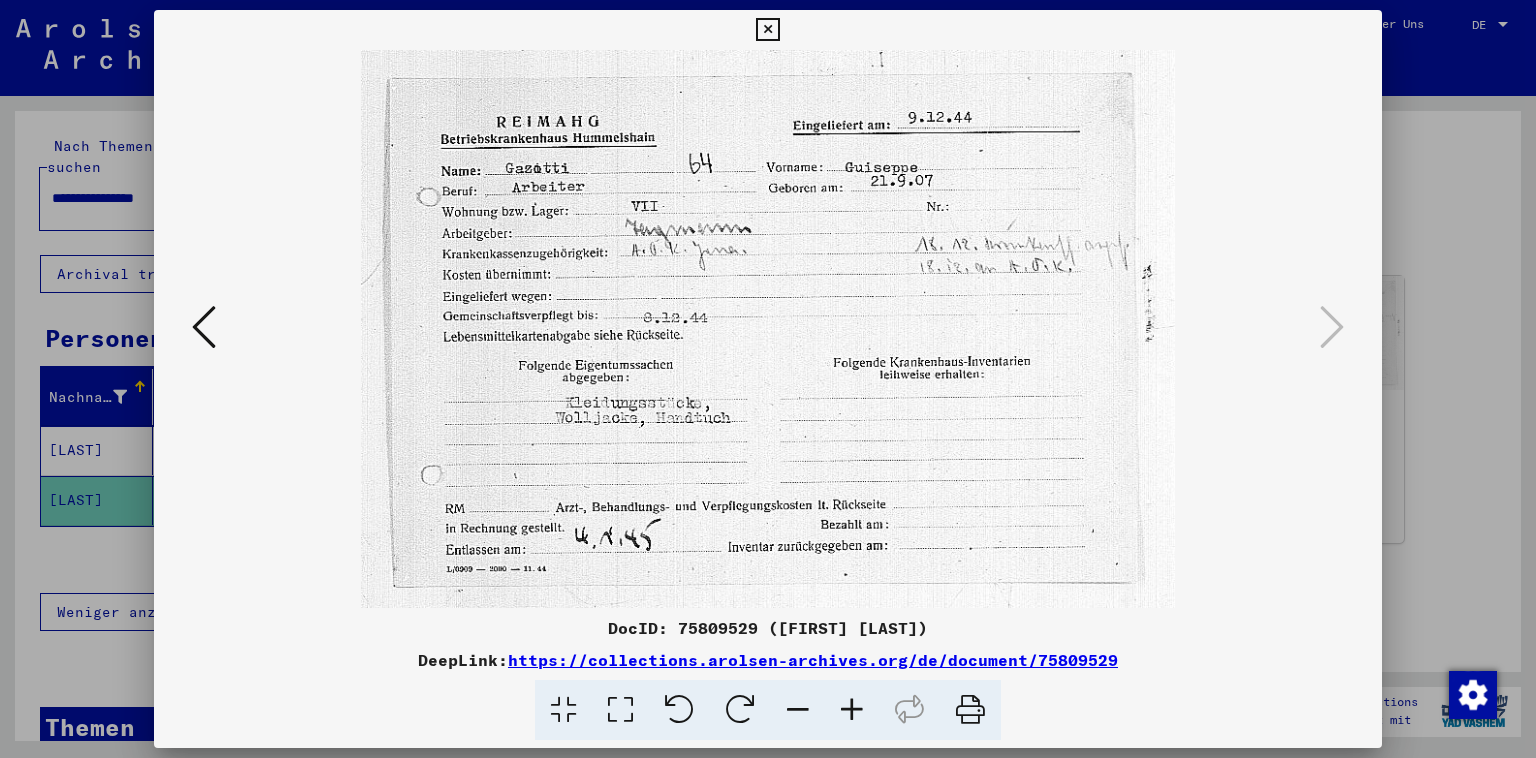 drag, startPoint x: 701, startPoint y: 441, endPoint x: 715, endPoint y: 374, distance: 68.44706 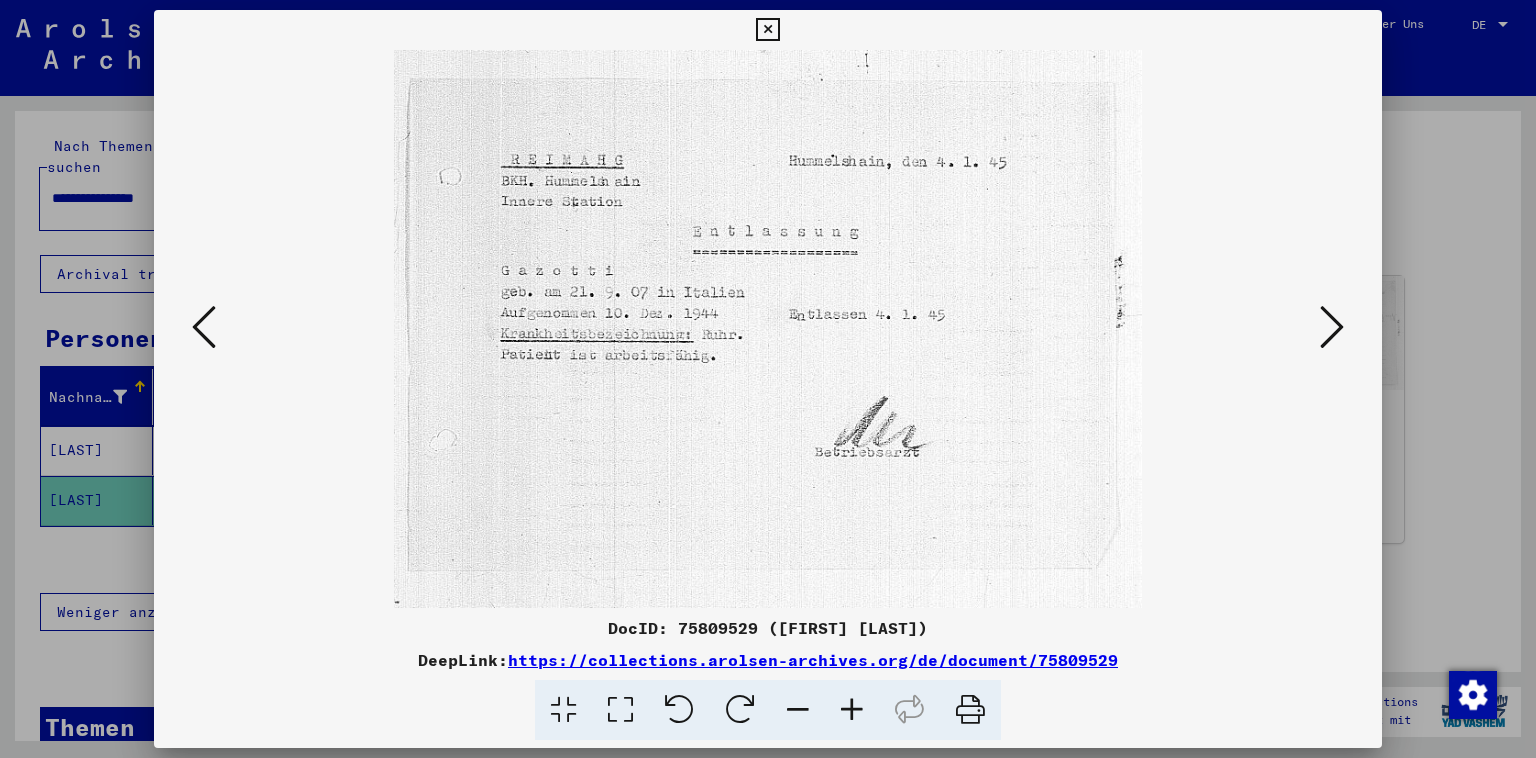 click at bounding box center (204, 327) 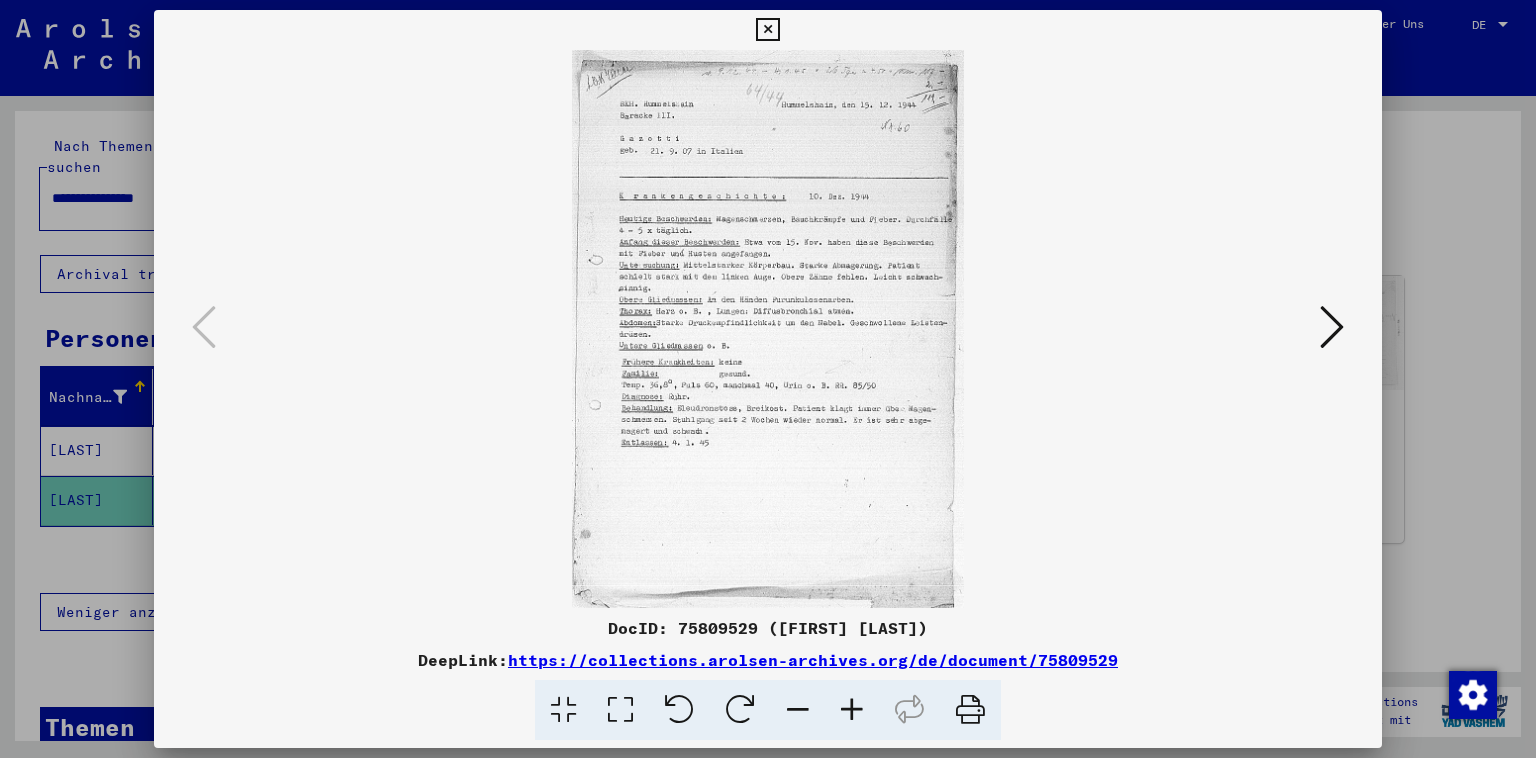 drag, startPoint x: 1370, startPoint y: 27, endPoint x: 1358, endPoint y: 33, distance: 13.416408 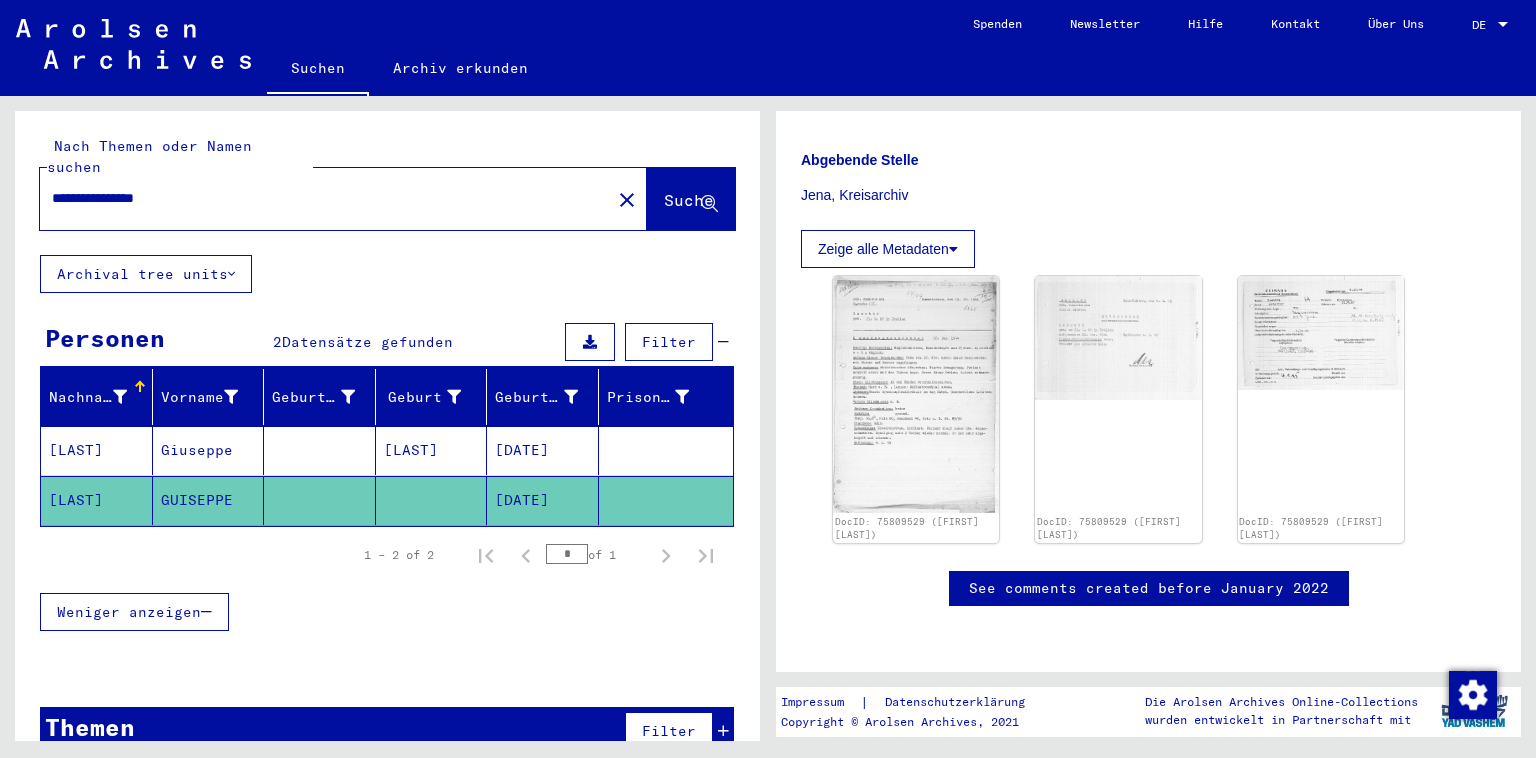 click on "[DATE]" at bounding box center [543, 500] 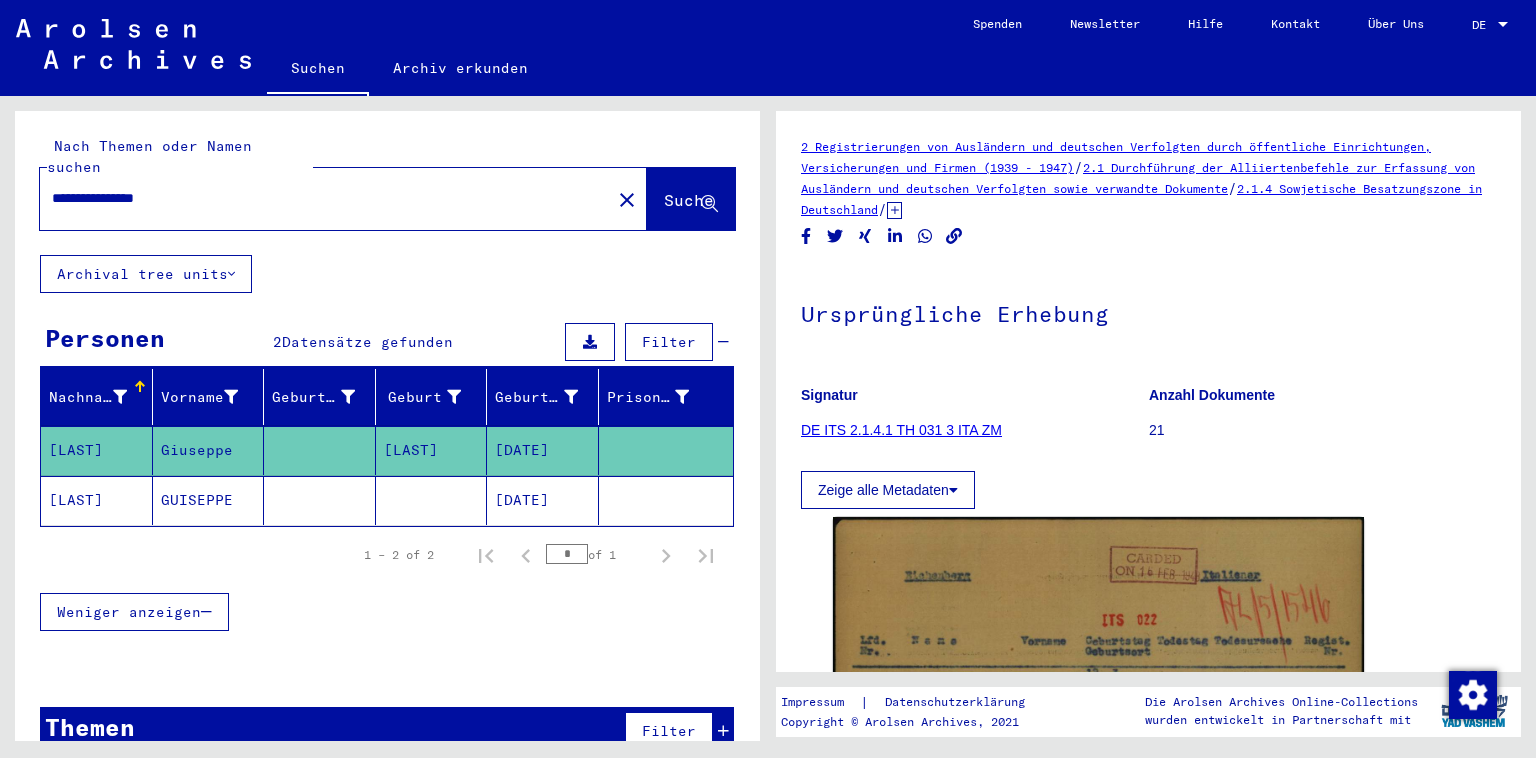 scroll, scrollTop: 220, scrollLeft: 0, axis: vertical 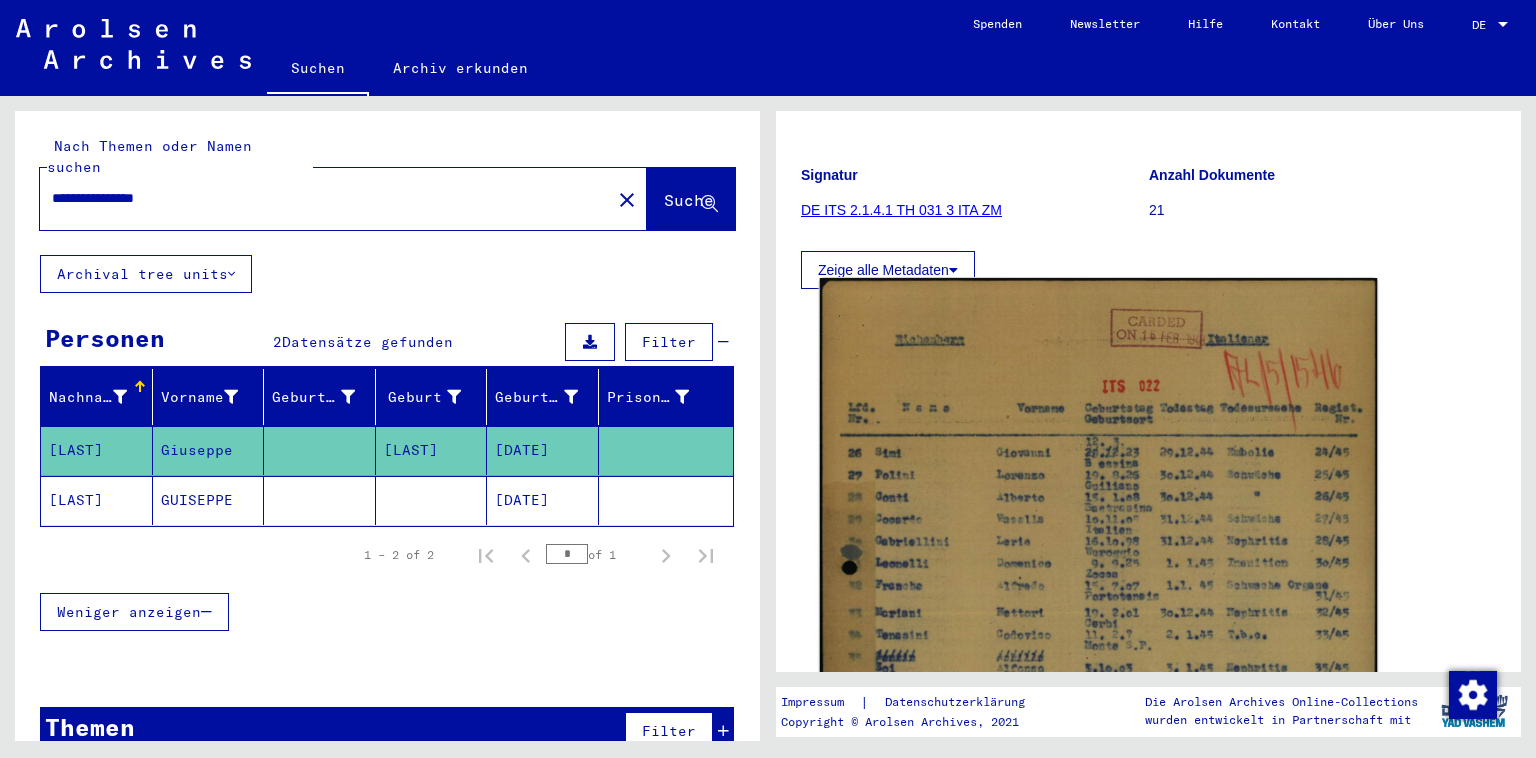 click 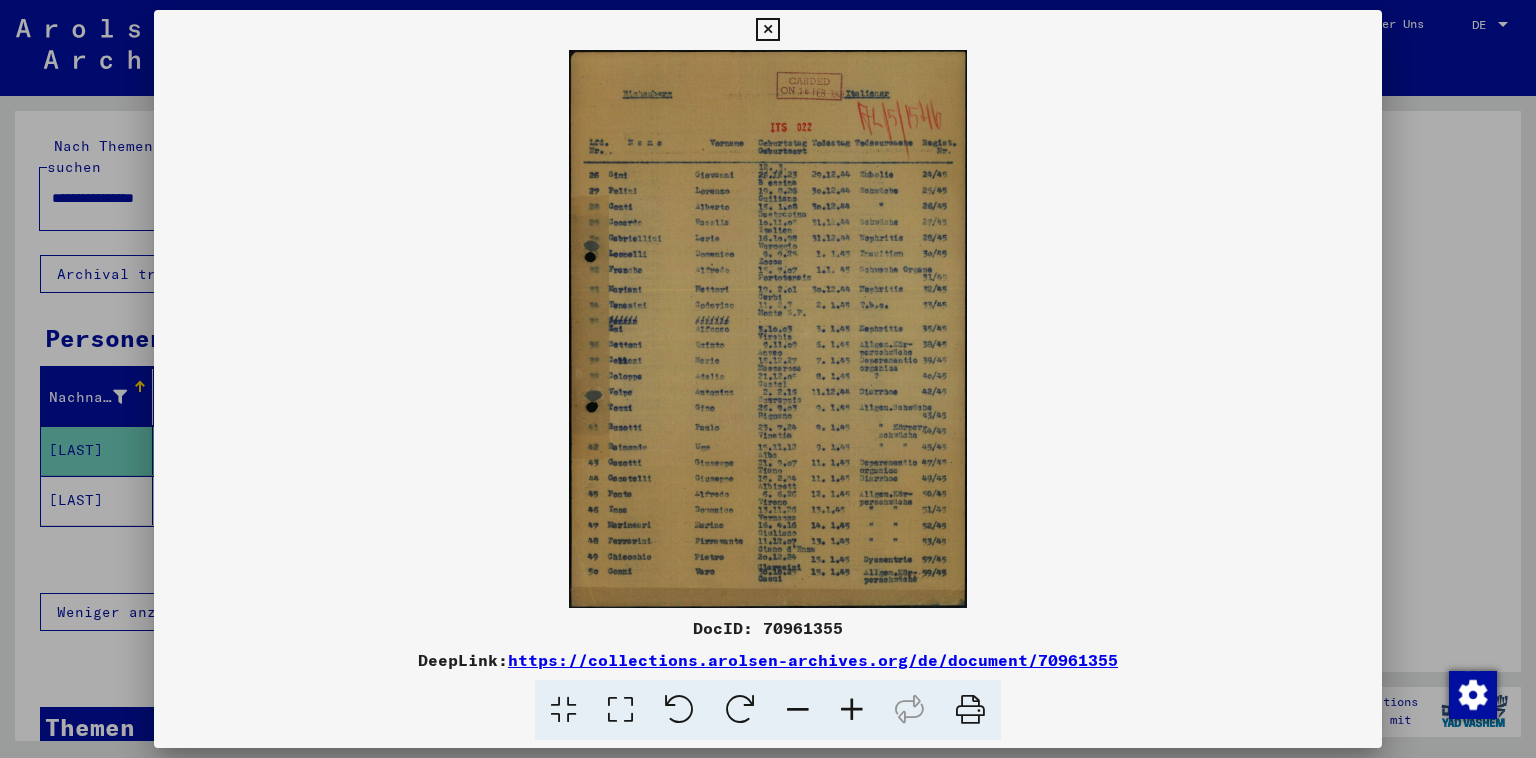 click at bounding box center [620, 710] 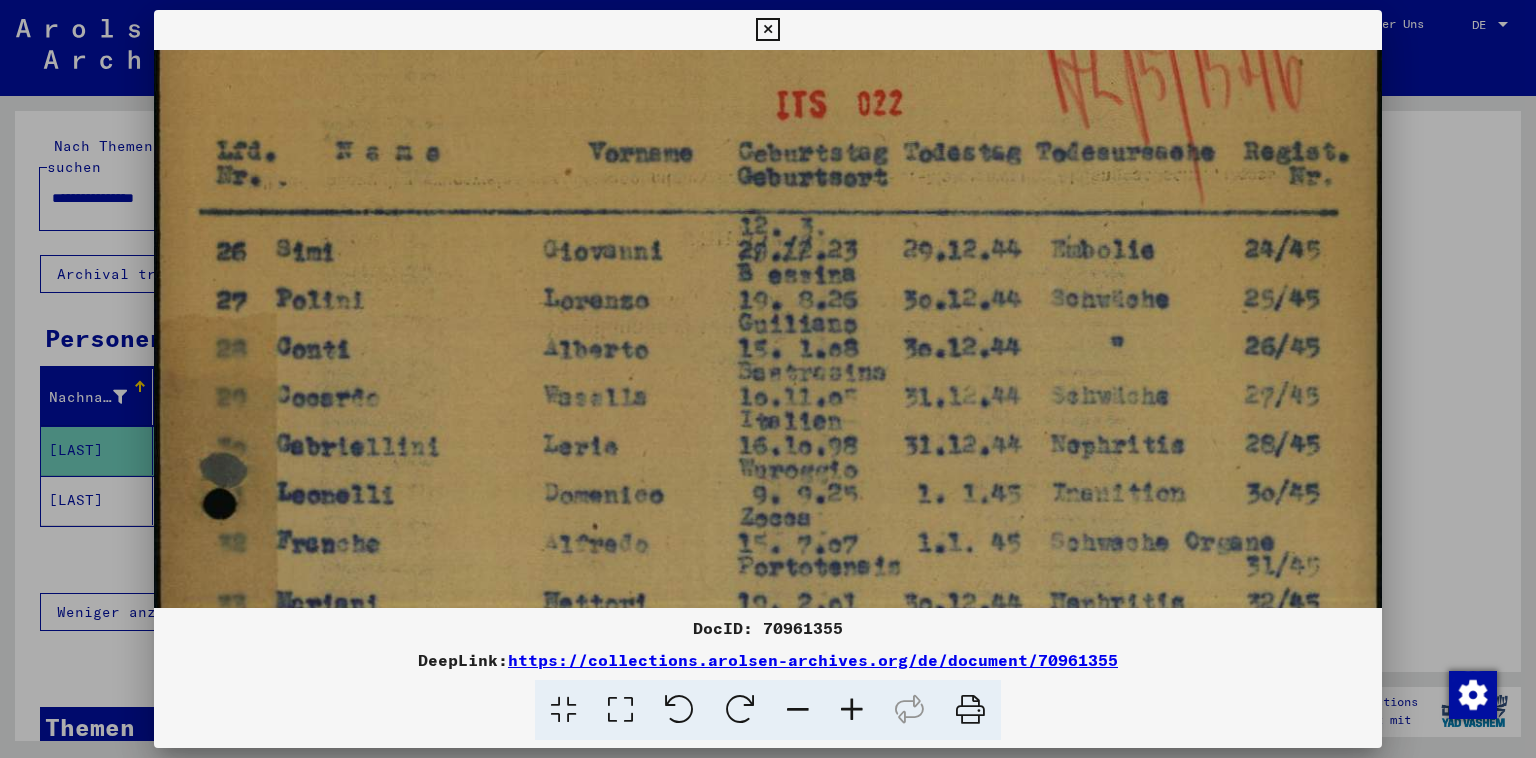 drag, startPoint x: 618, startPoint y: 535, endPoint x: 592, endPoint y: 381, distance: 156.17938 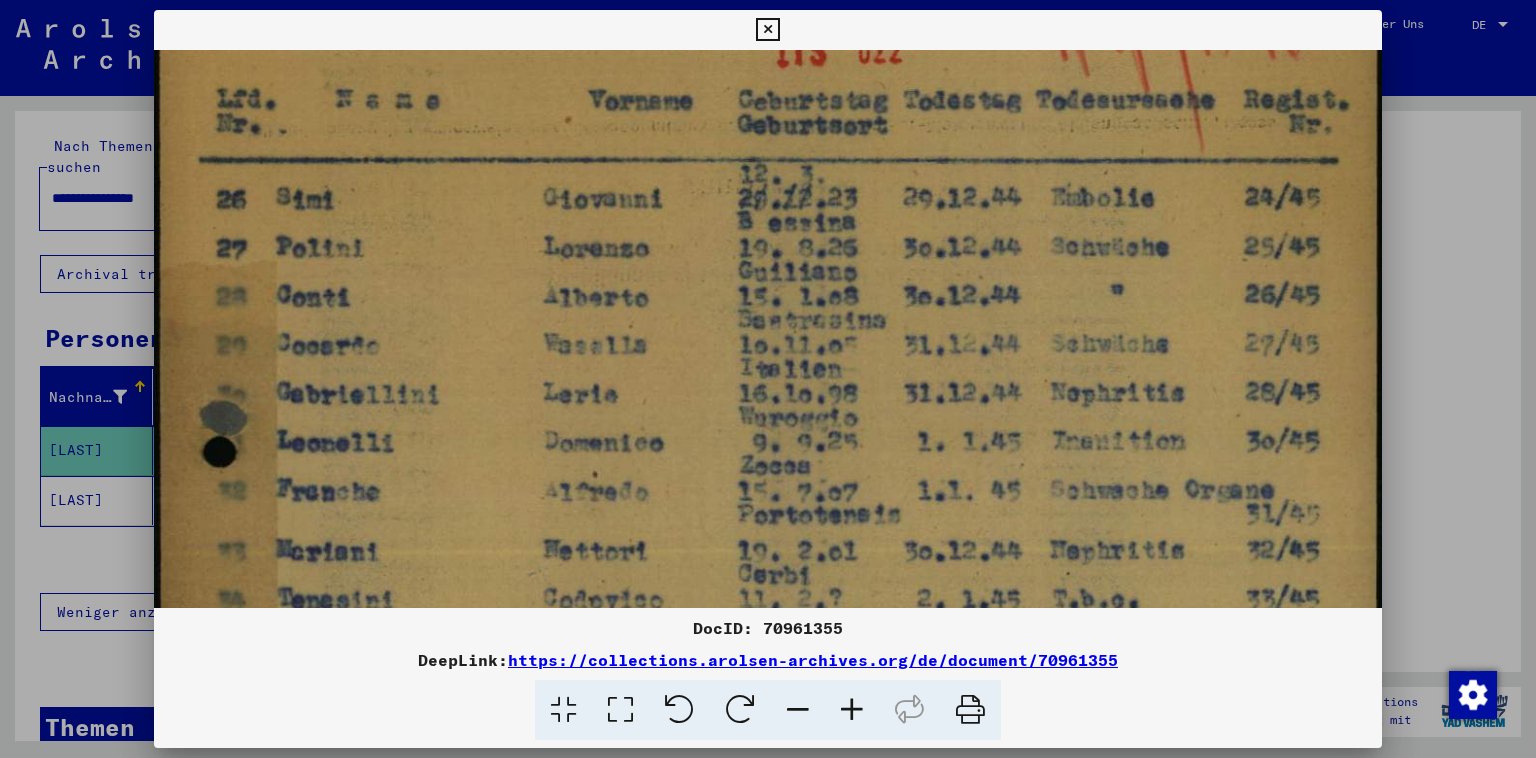 drag, startPoint x: 590, startPoint y: 386, endPoint x: 597, endPoint y: 332, distance: 54.451813 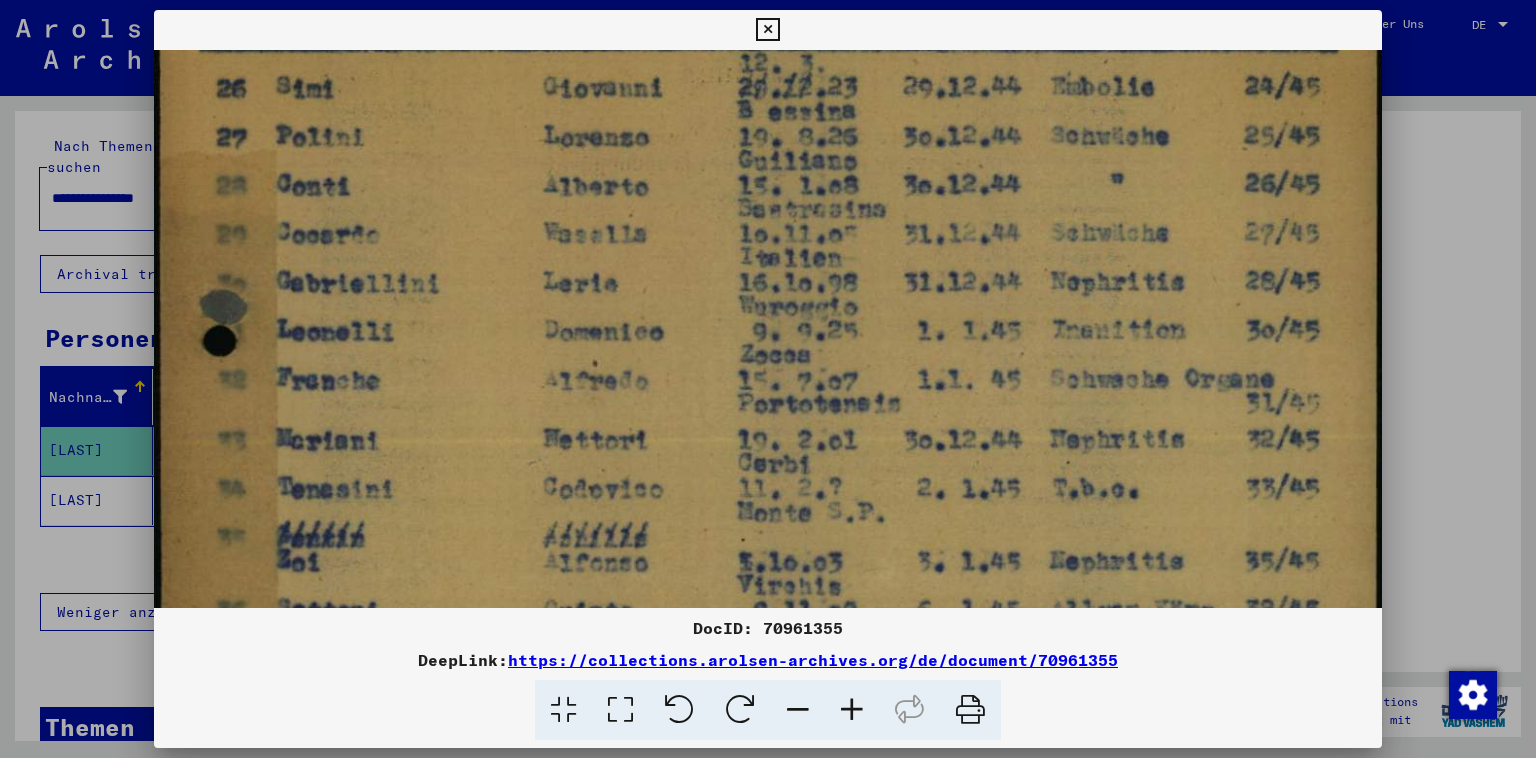 drag, startPoint x: 578, startPoint y: 394, endPoint x: 590, endPoint y: 290, distance: 104.69002 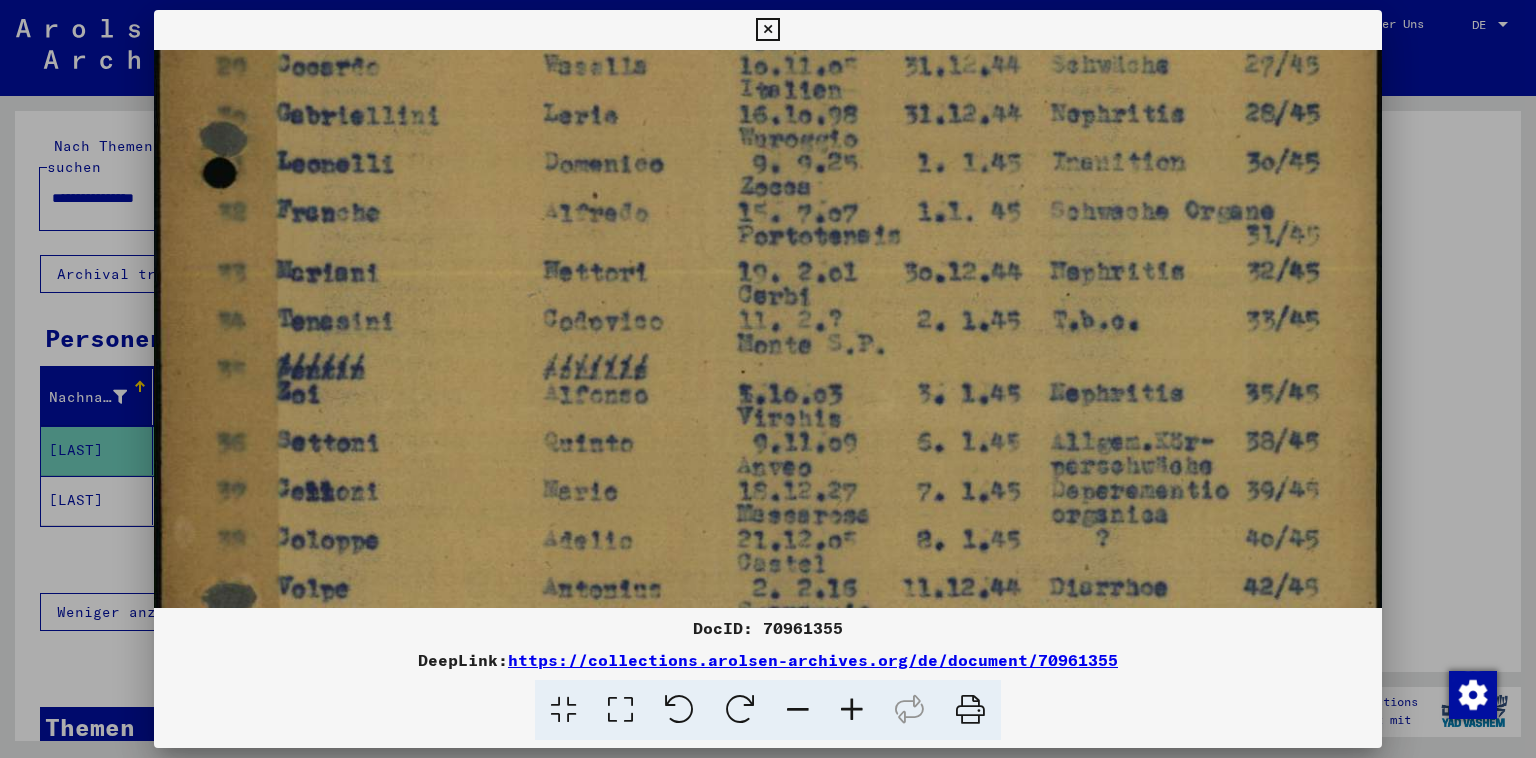 drag, startPoint x: 587, startPoint y: 330, endPoint x: 614, endPoint y: 231, distance: 102.61579 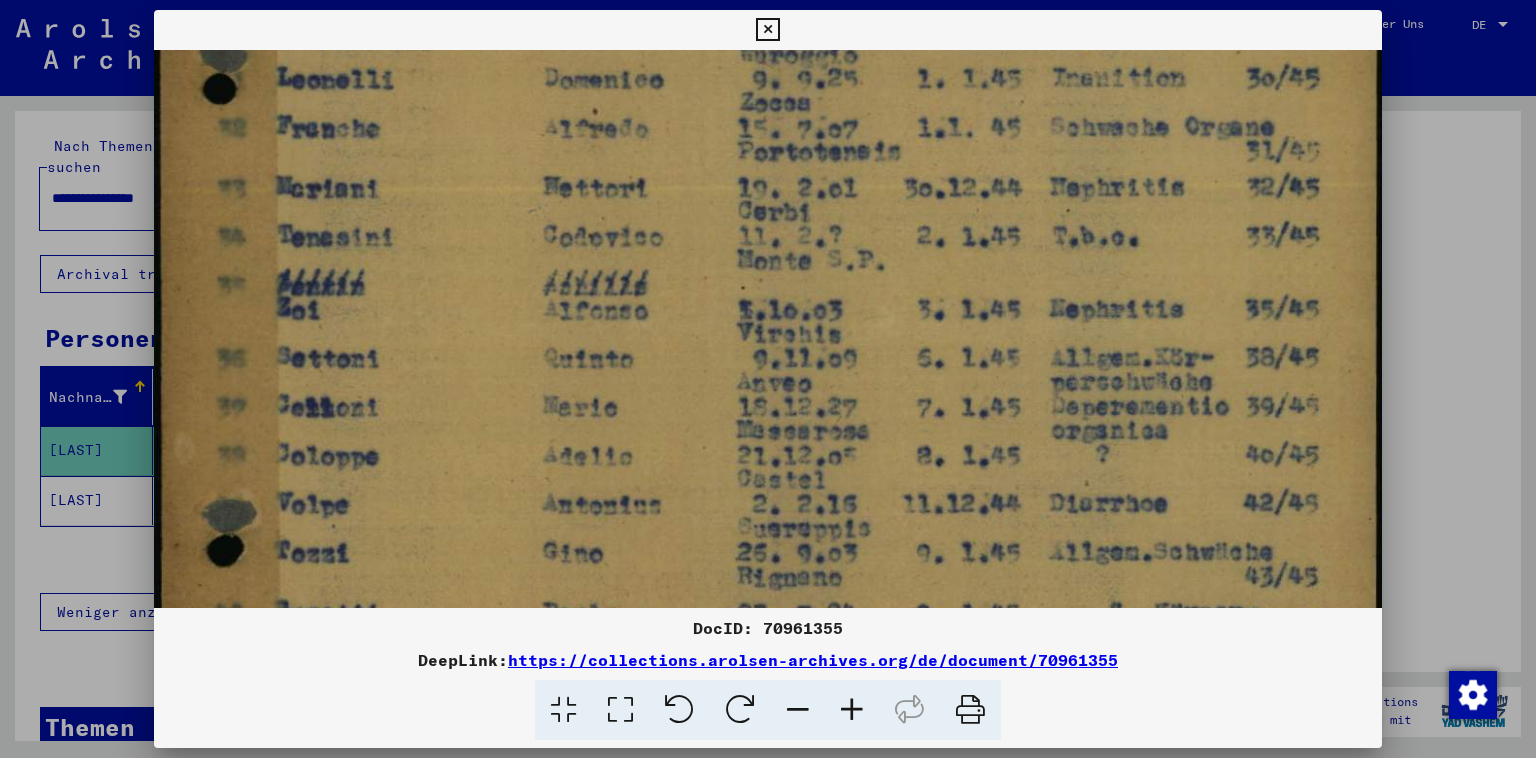 scroll, scrollTop: 664, scrollLeft: 0, axis: vertical 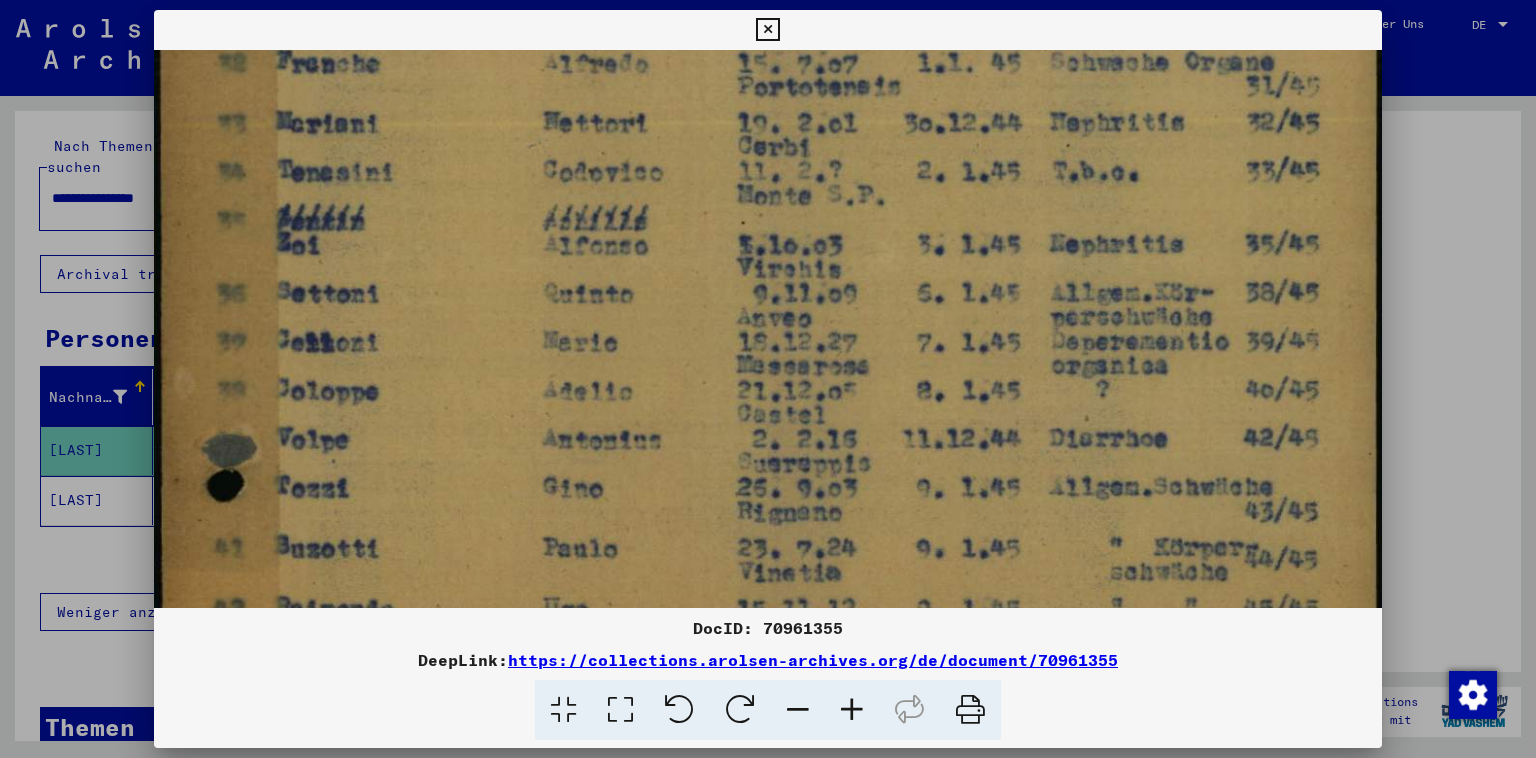 drag, startPoint x: 587, startPoint y: 353, endPoint x: 608, endPoint y: 234, distance: 120.83874 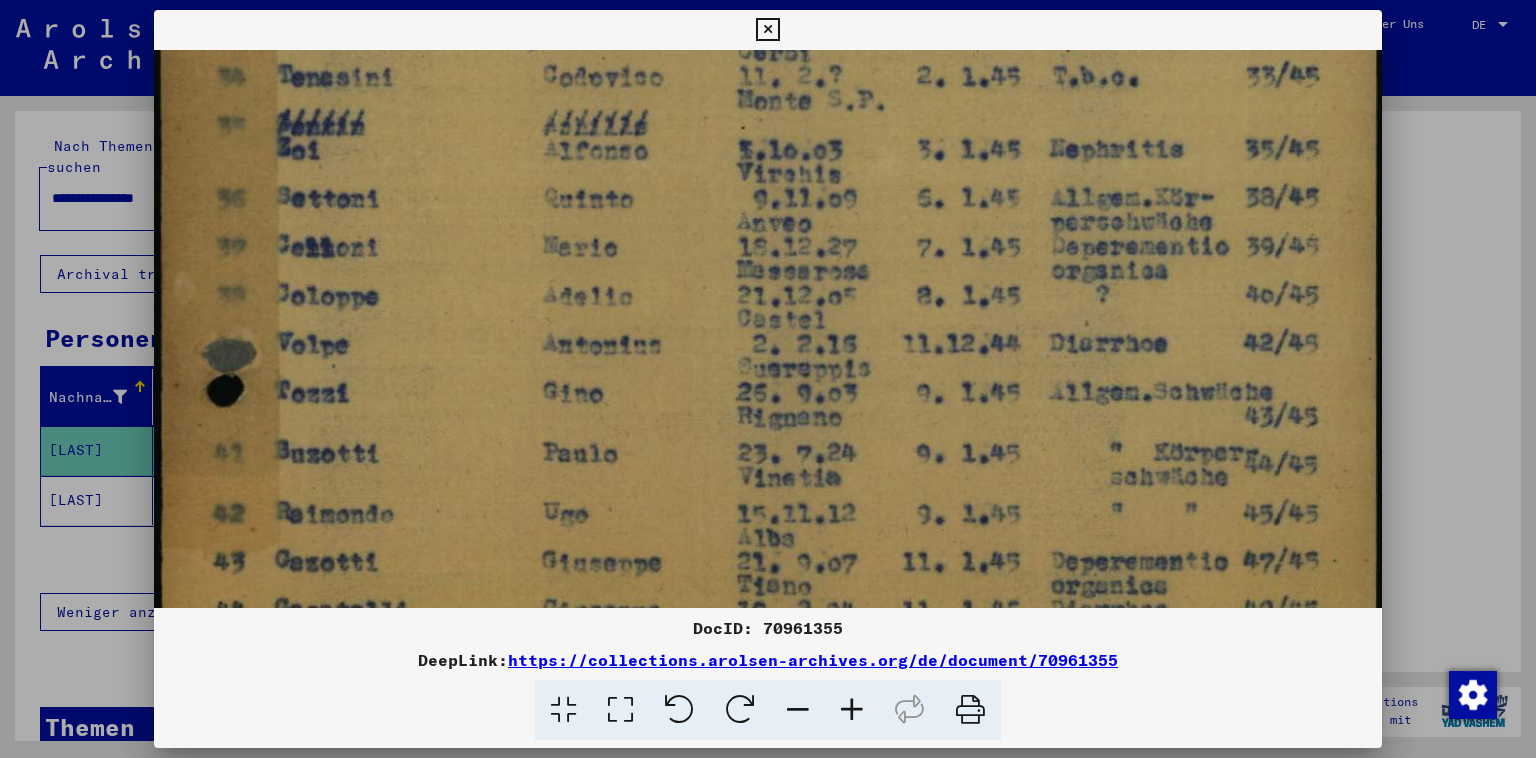 drag, startPoint x: 607, startPoint y: 302, endPoint x: 622, endPoint y: 209, distance: 94.20191 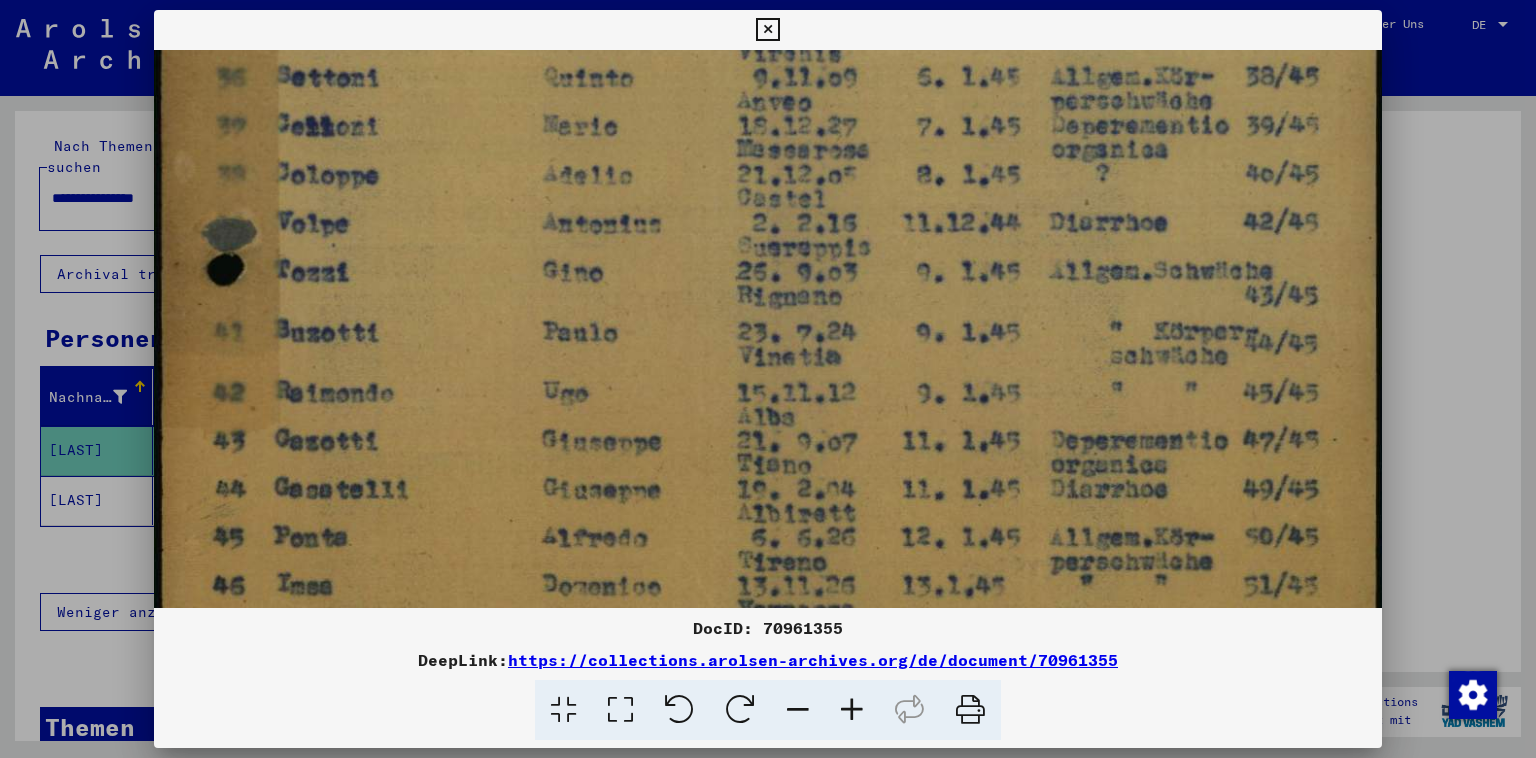 drag, startPoint x: 618, startPoint y: 328, endPoint x: 622, endPoint y: 211, distance: 117.06836 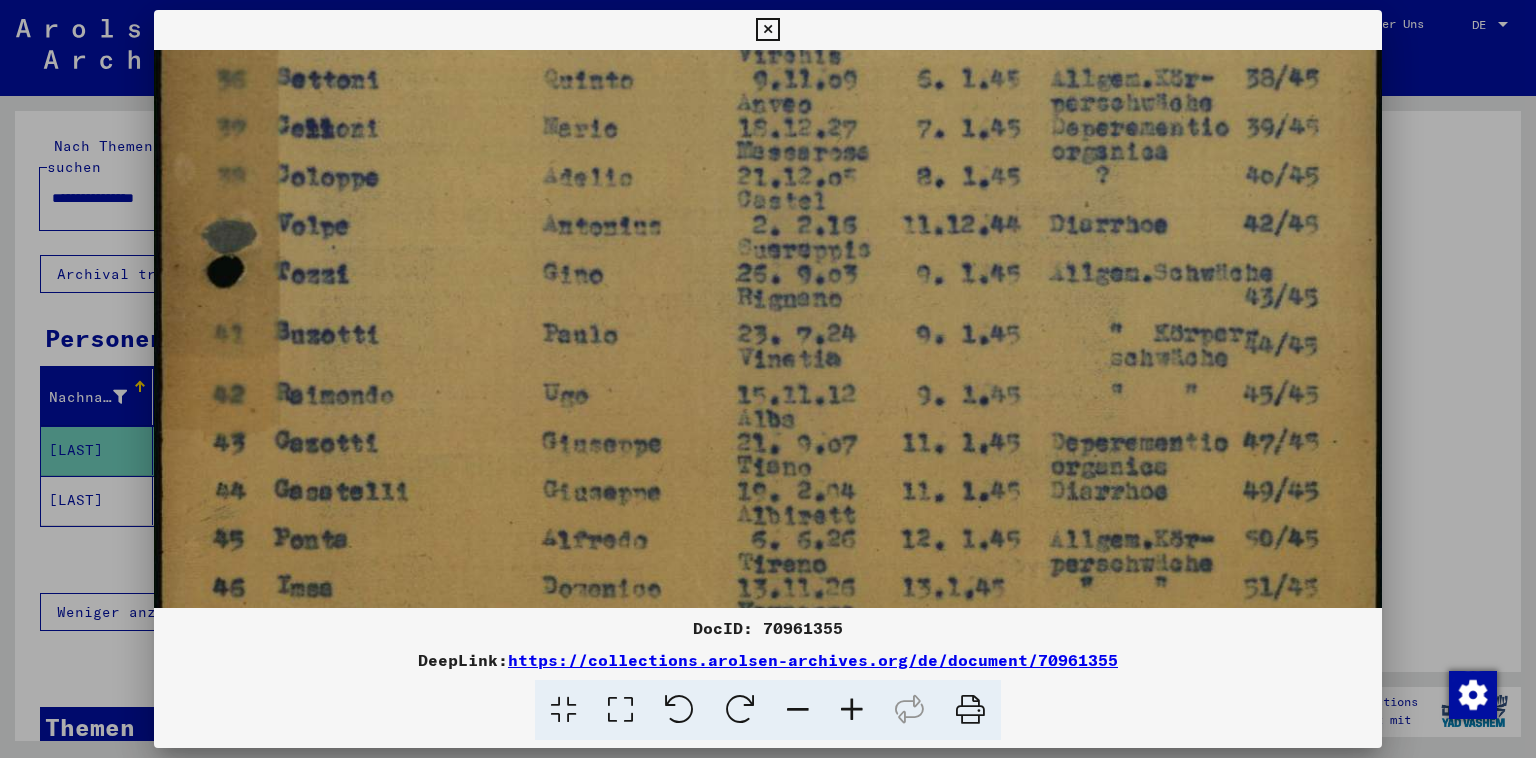drag, startPoint x: 758, startPoint y: 496, endPoint x: 979, endPoint y: 408, distance: 237.87602 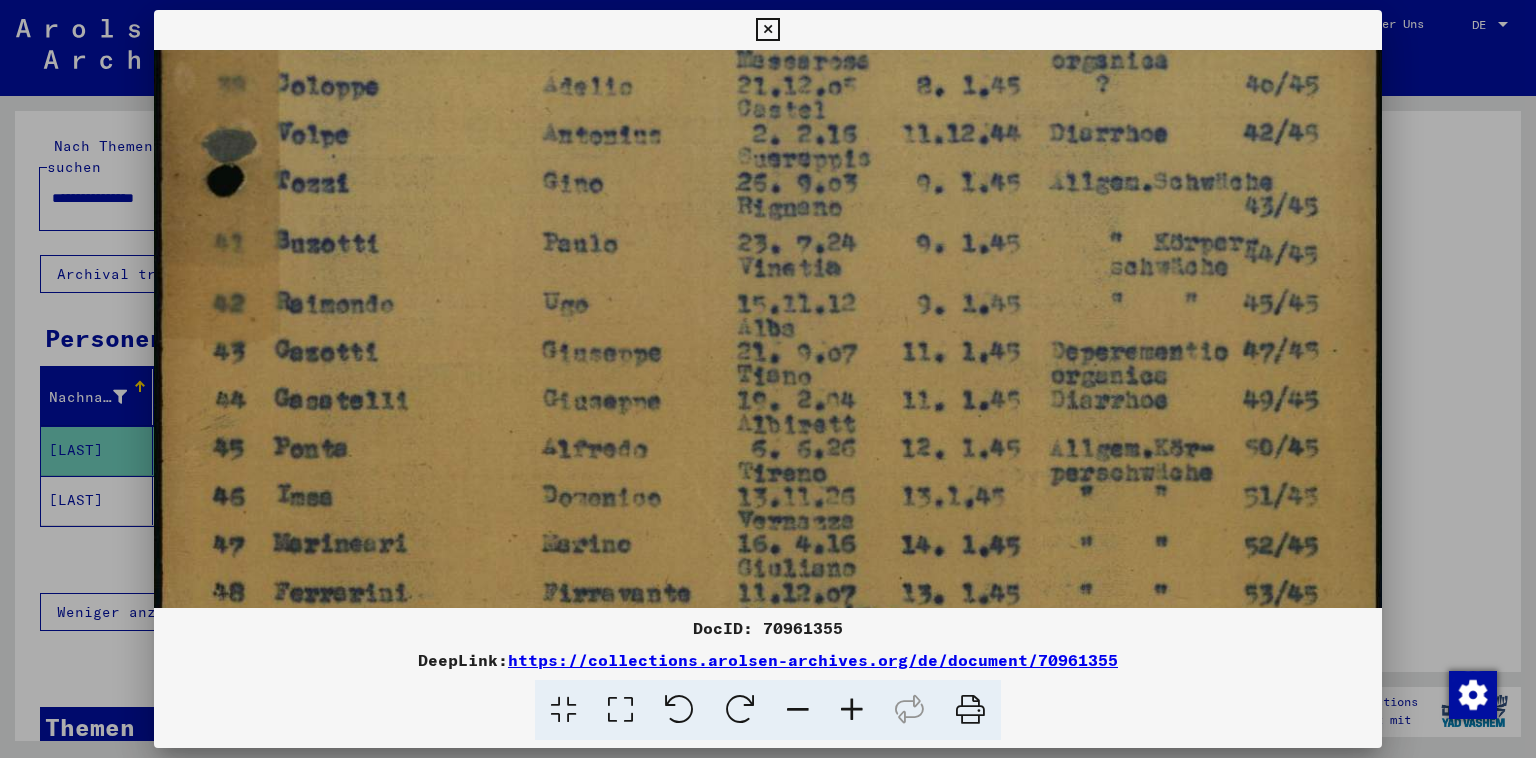scroll, scrollTop: 998, scrollLeft: 0, axis: vertical 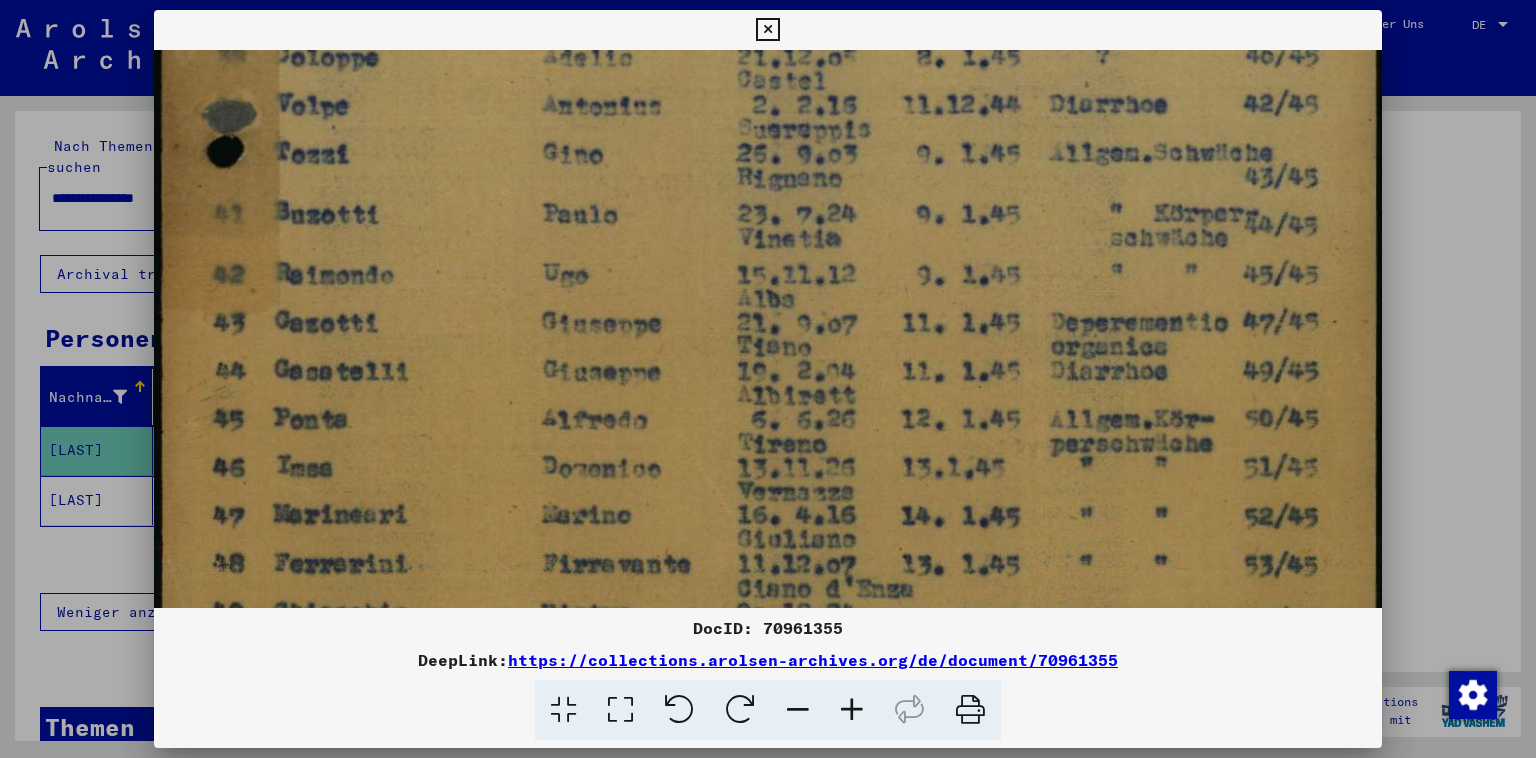 drag, startPoint x: 801, startPoint y: 473, endPoint x: 690, endPoint y: 375, distance: 148.07092 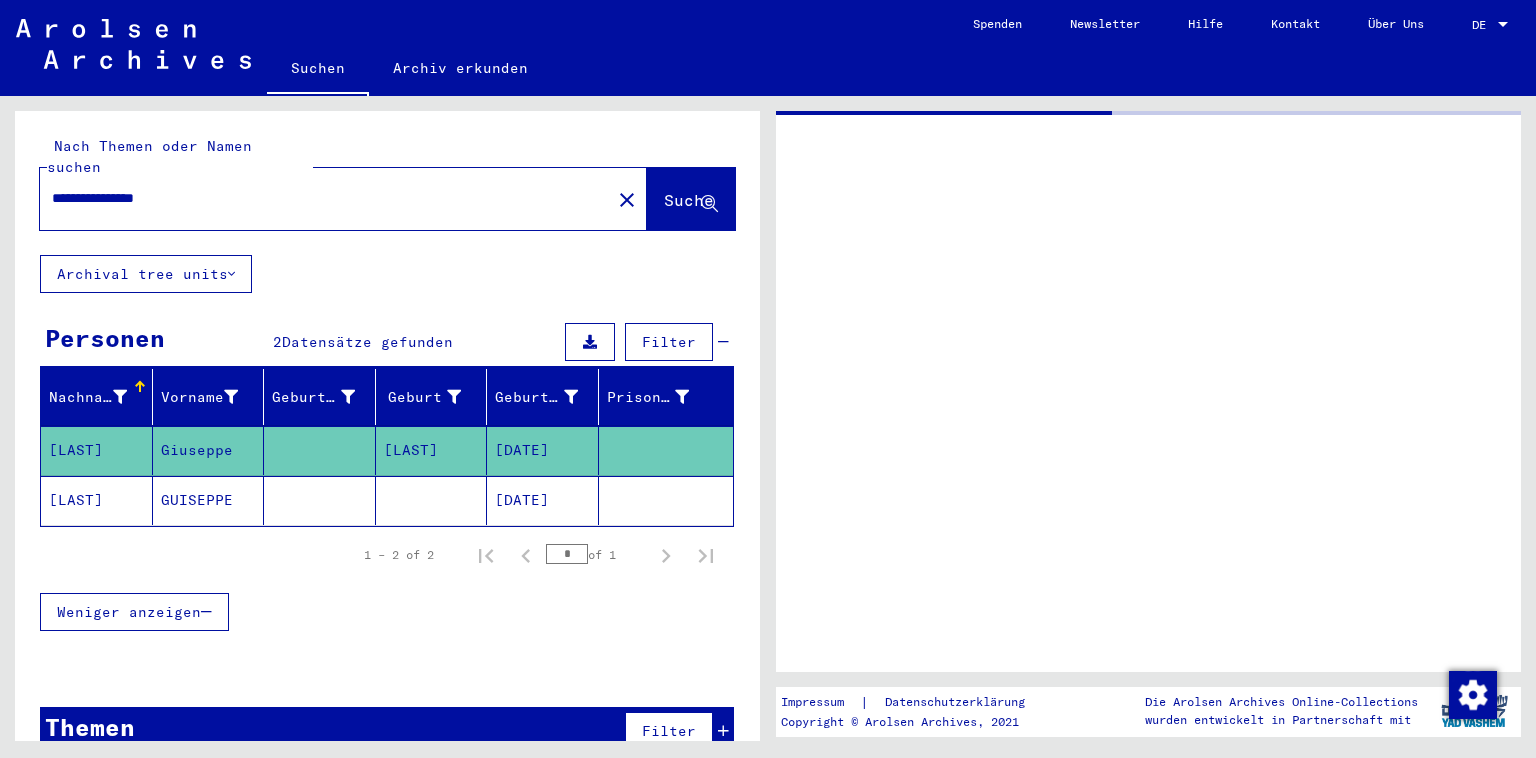 scroll, scrollTop: 0, scrollLeft: 0, axis: both 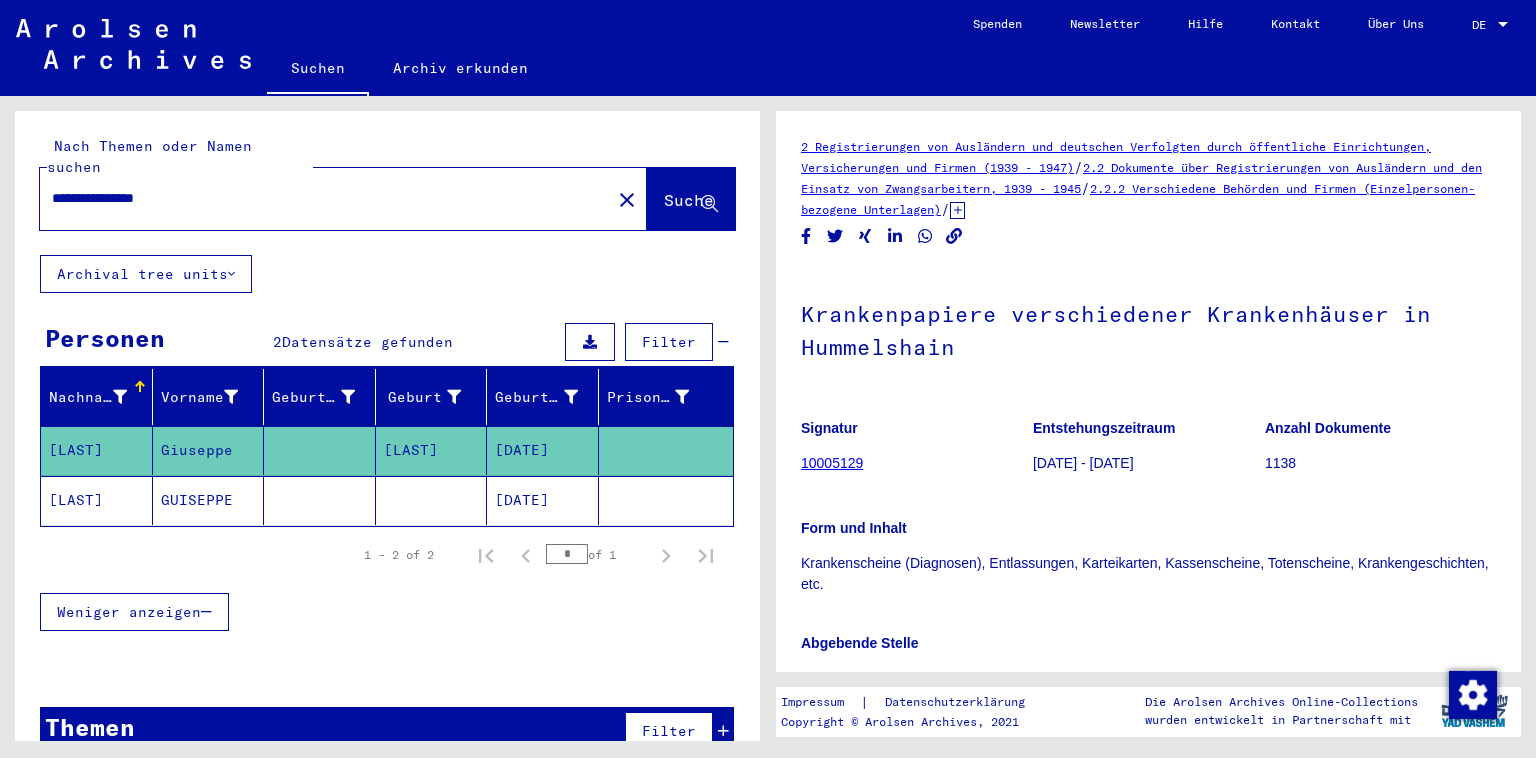 click on "[DATE]" 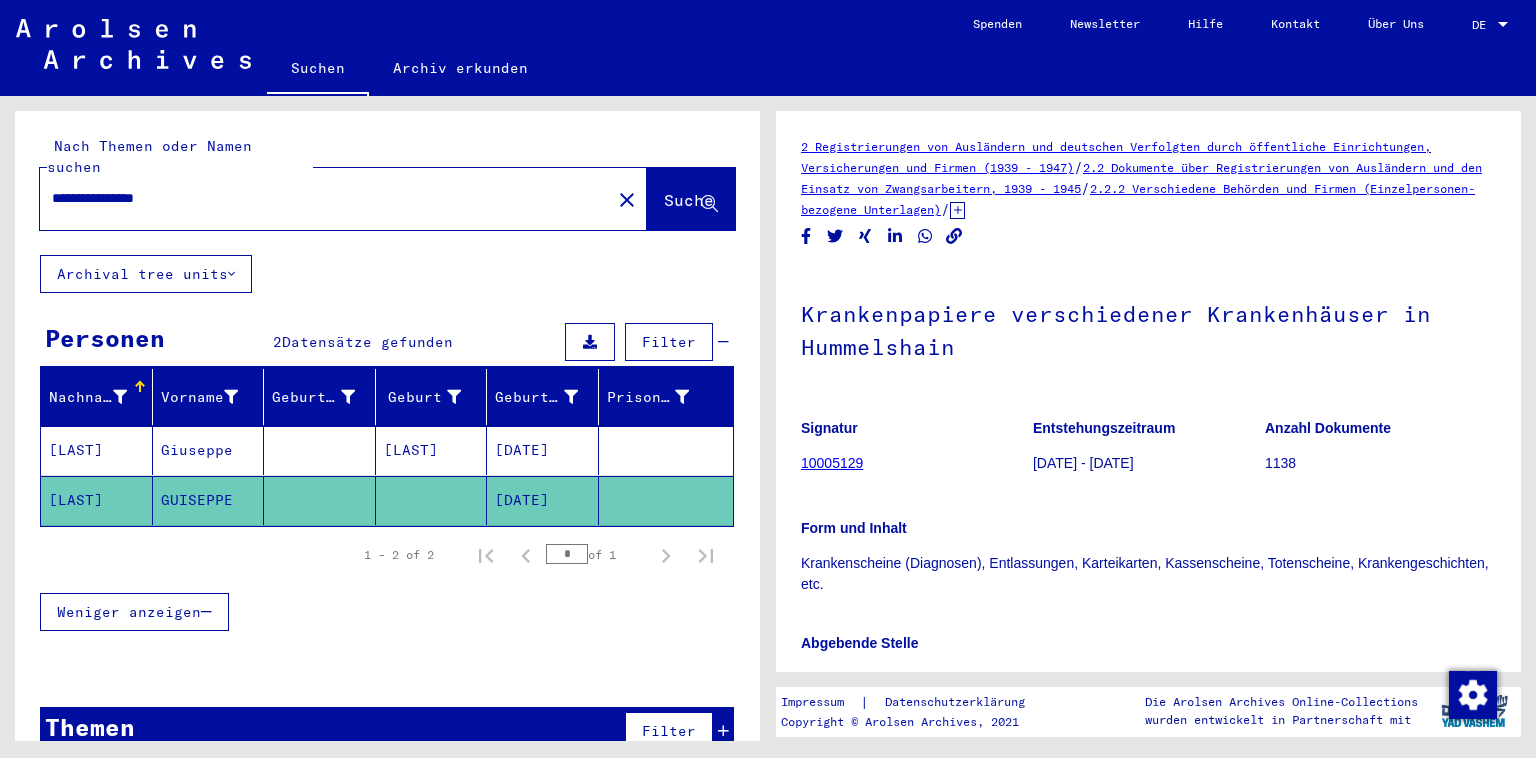 click on "10005129" 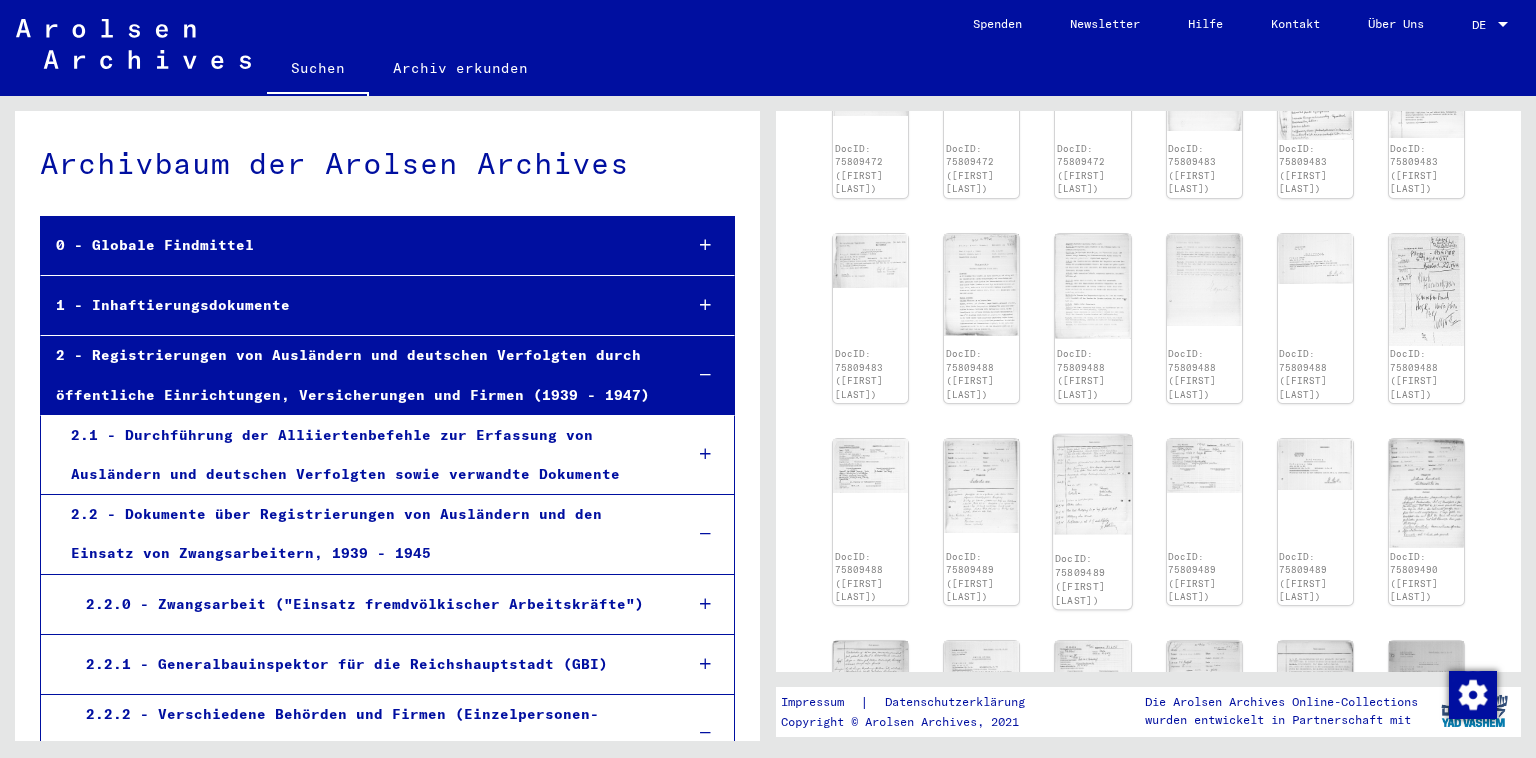 scroll, scrollTop: 993, scrollLeft: 0, axis: vertical 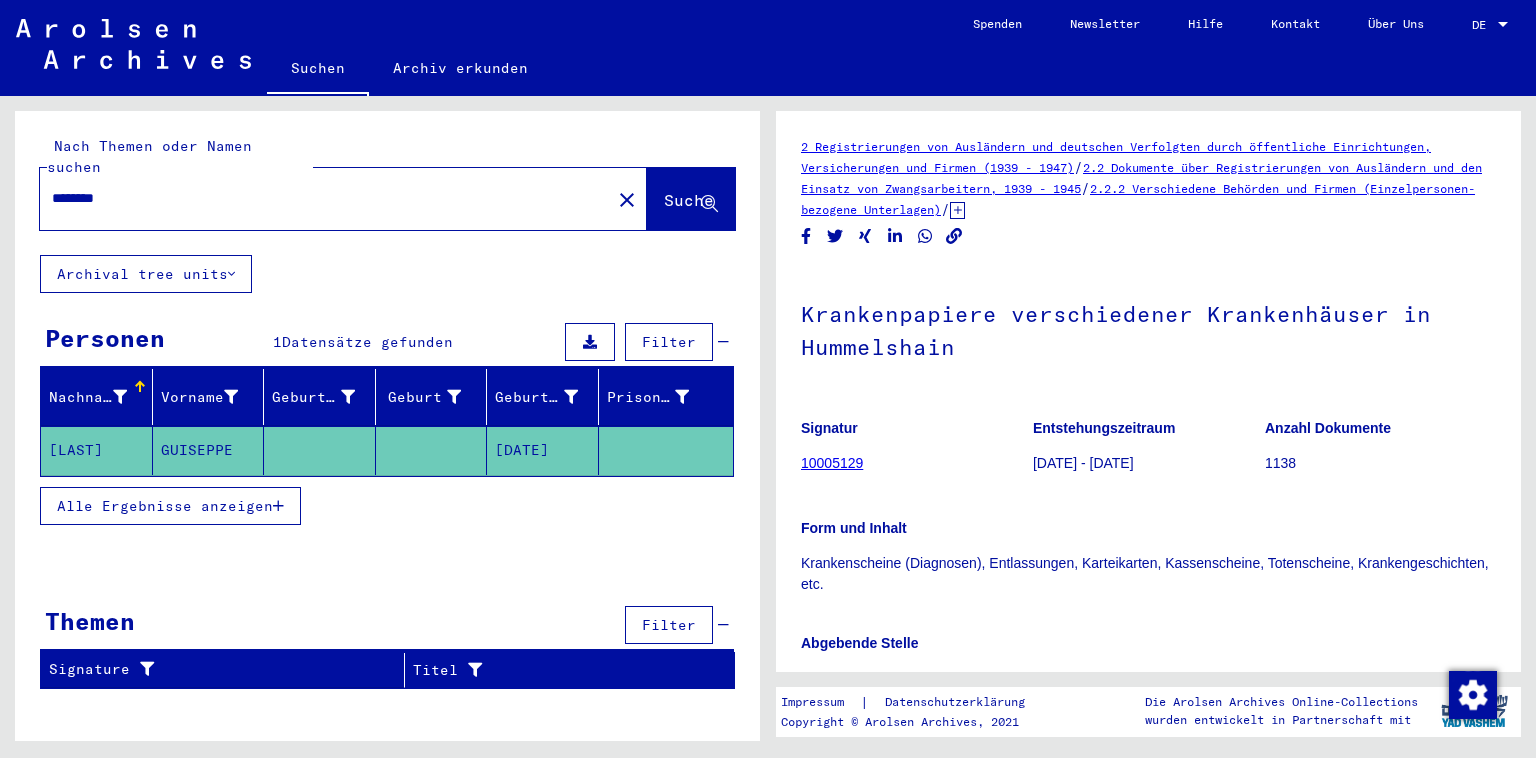 type on "**********" 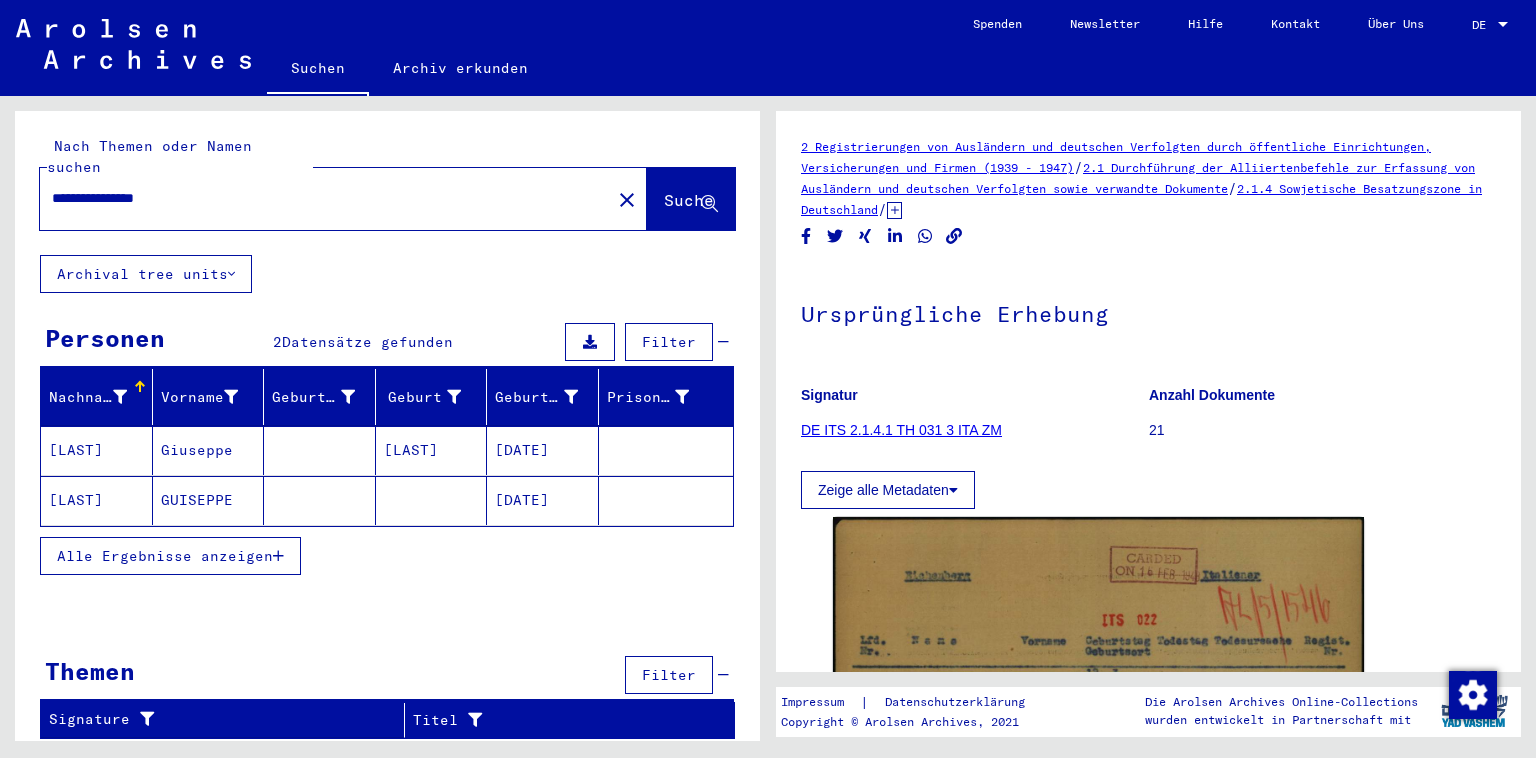 click on "[DATE]" at bounding box center (543, 500) 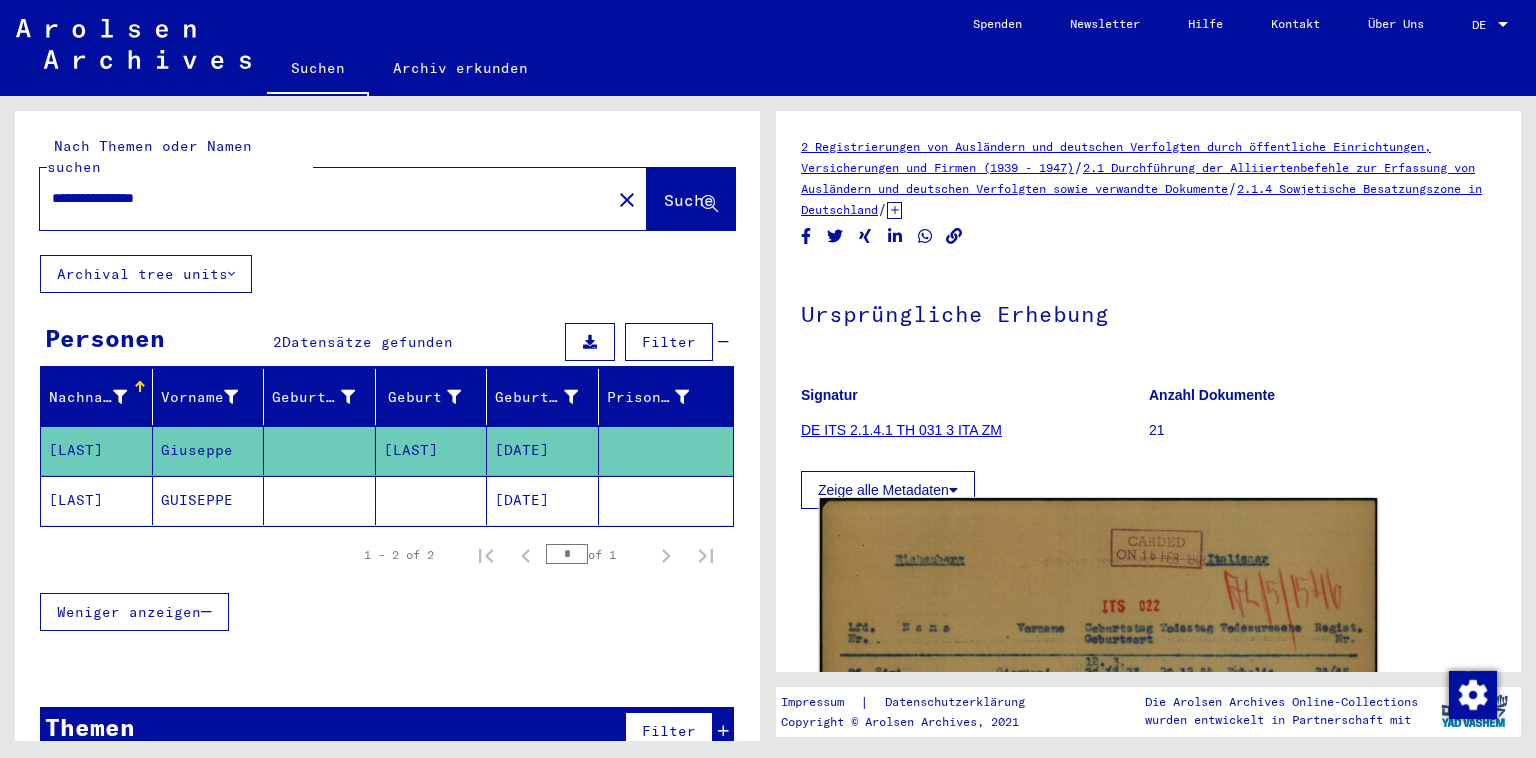 scroll, scrollTop: 220, scrollLeft: 0, axis: vertical 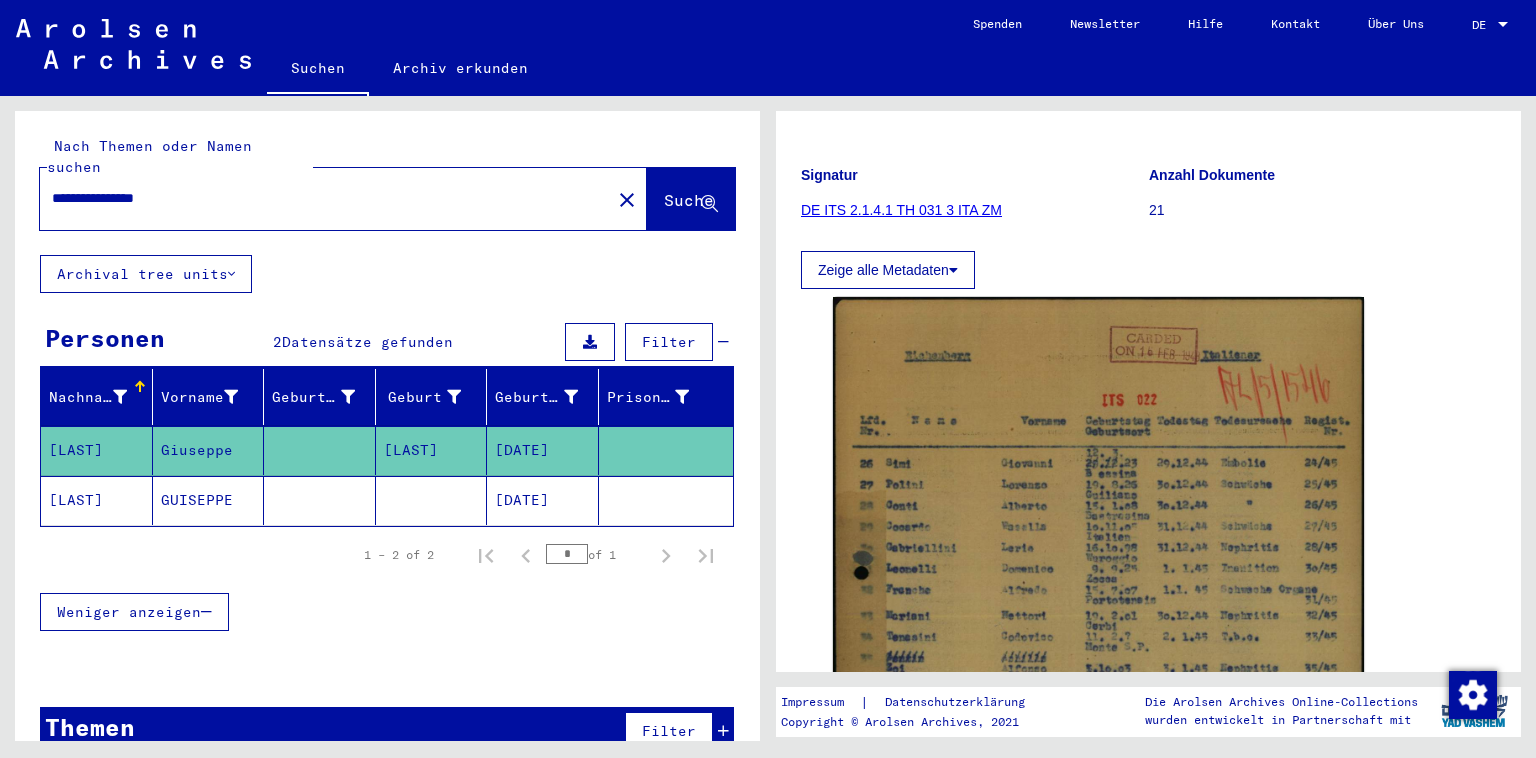 click on "Signatur DE ITS 2.1.4.1 TH 031 3 ITA ZM" 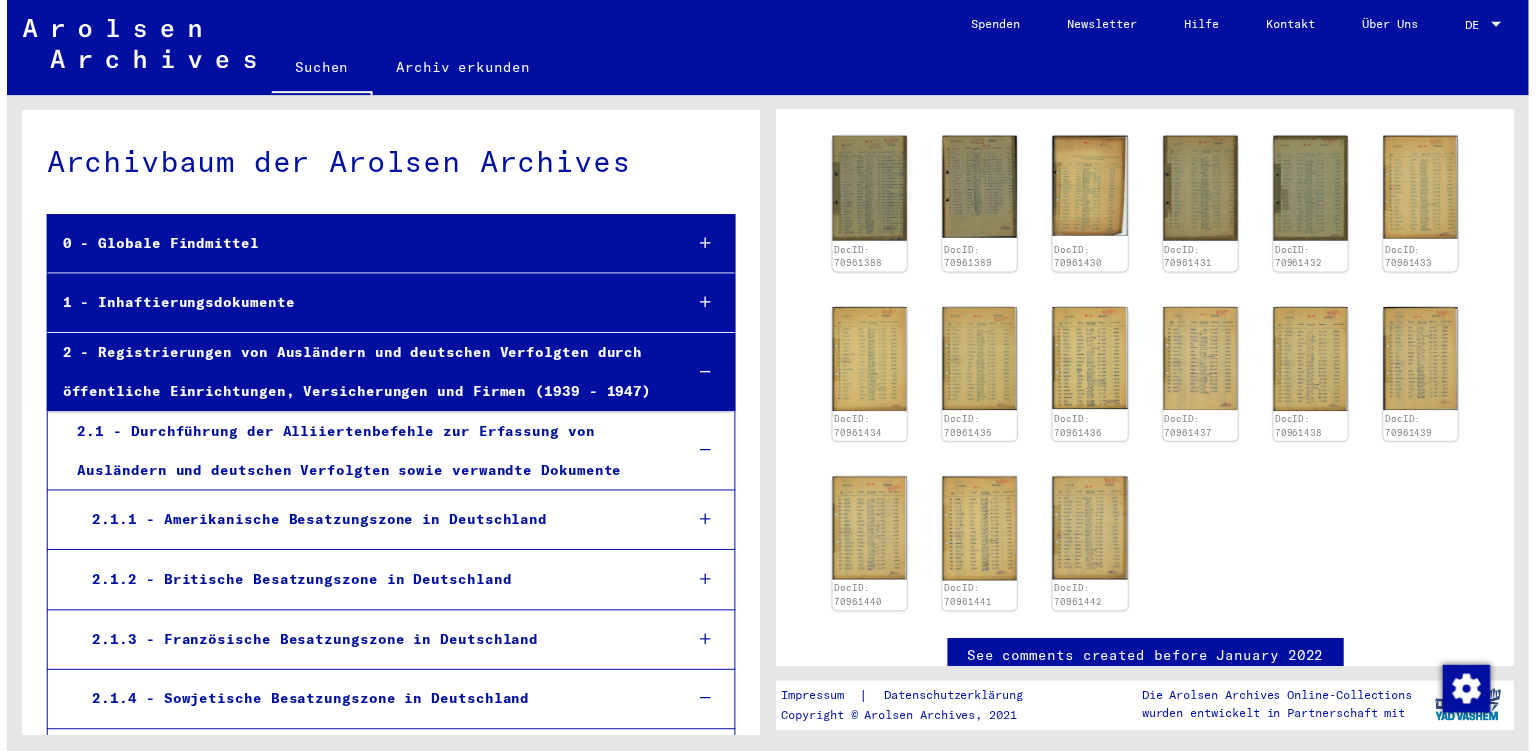 scroll, scrollTop: 110, scrollLeft: 0, axis: vertical 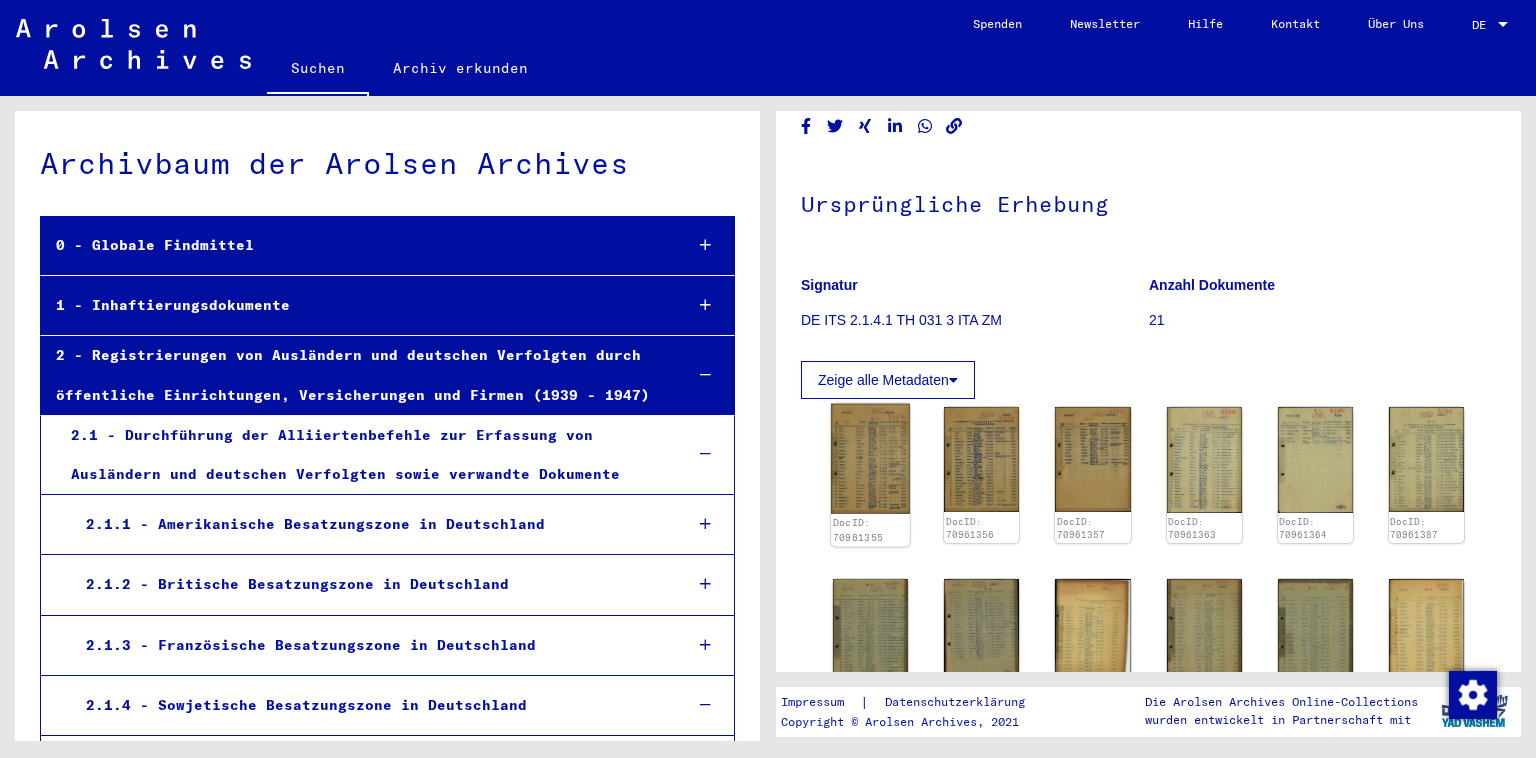 click 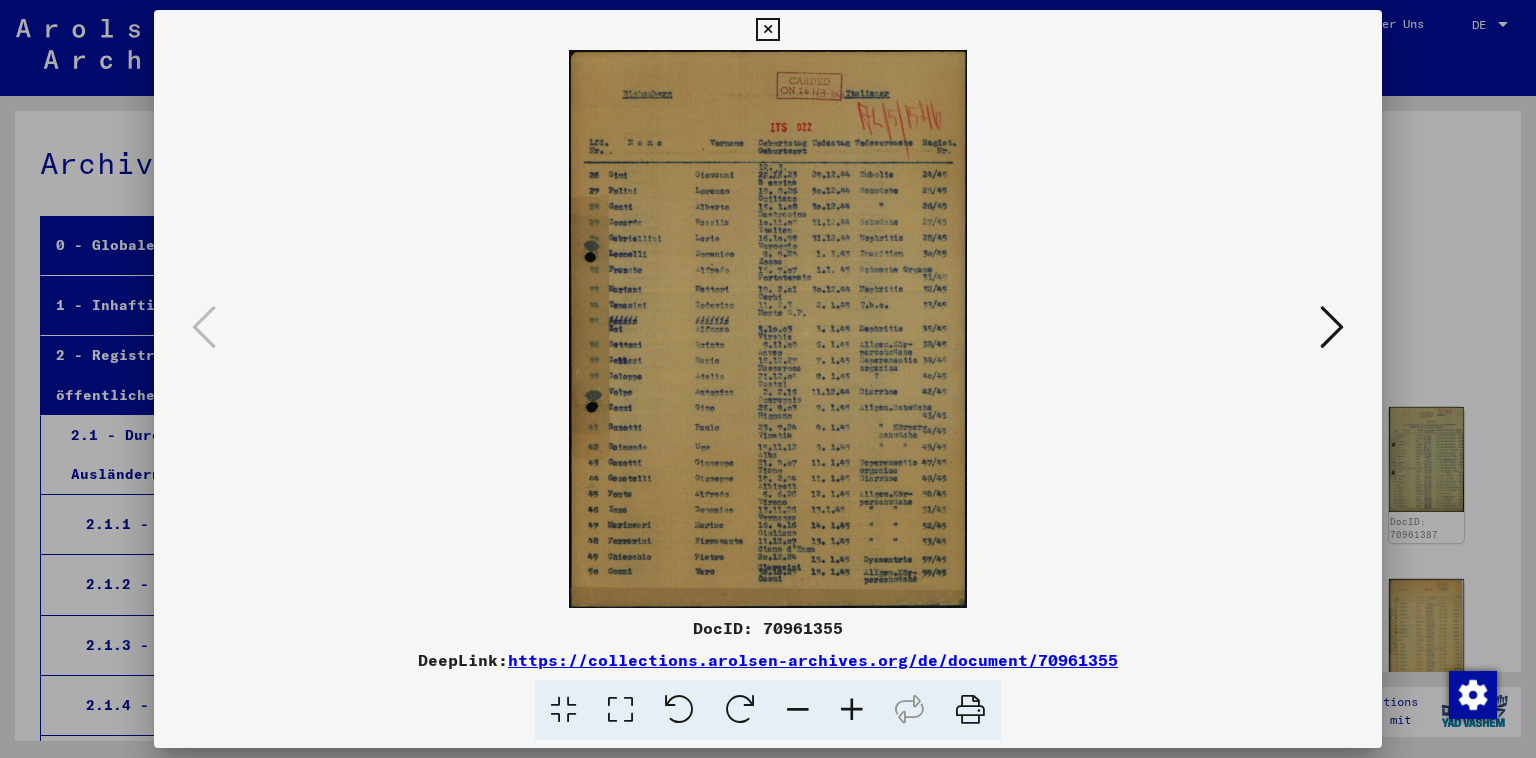 click at bounding box center (767, 30) 